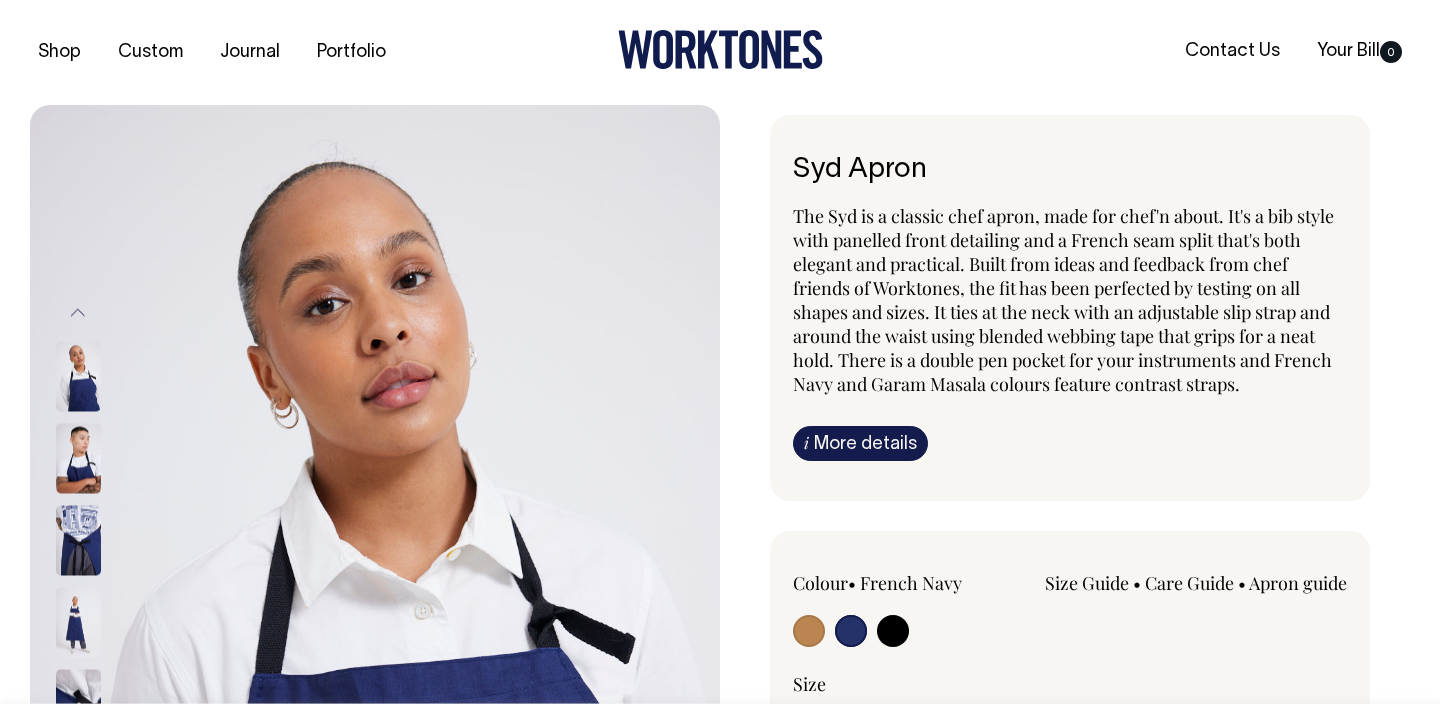 select on "French Navy" 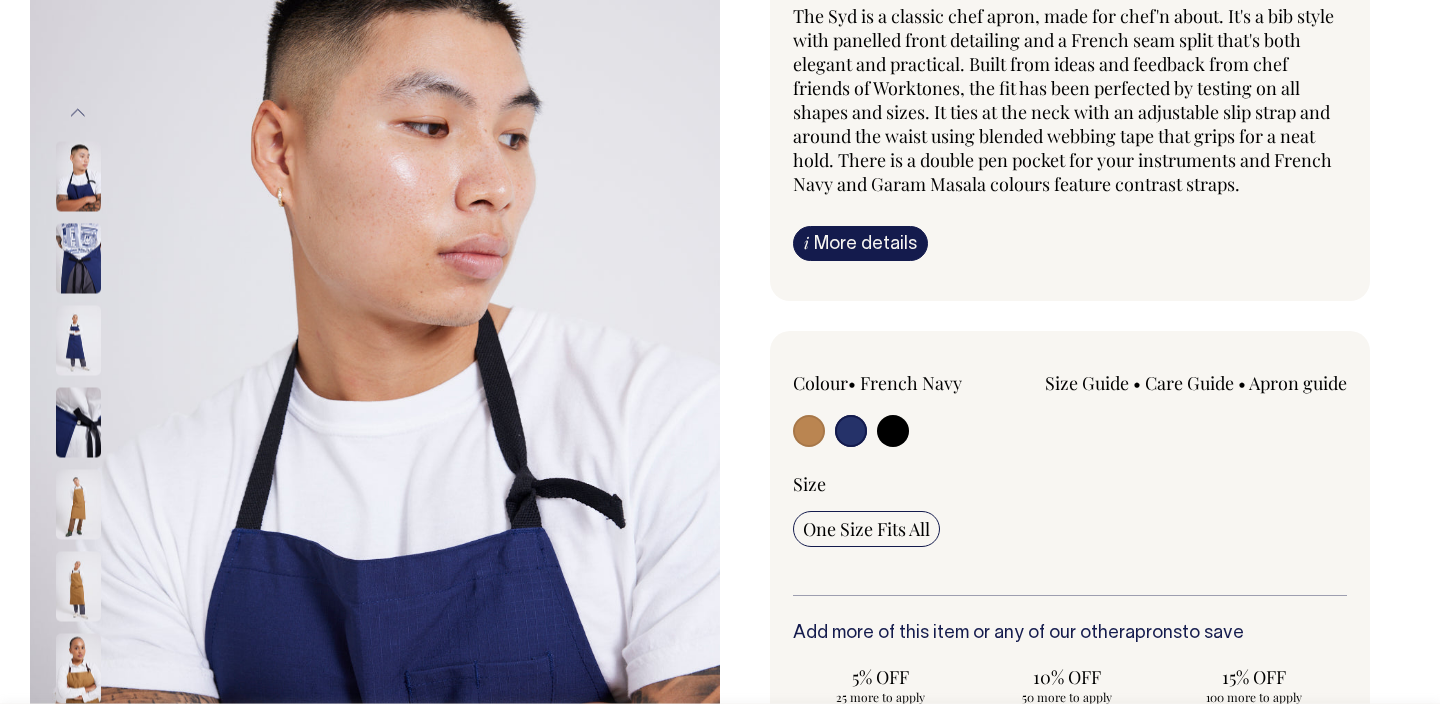 scroll, scrollTop: 201, scrollLeft: 0, axis: vertical 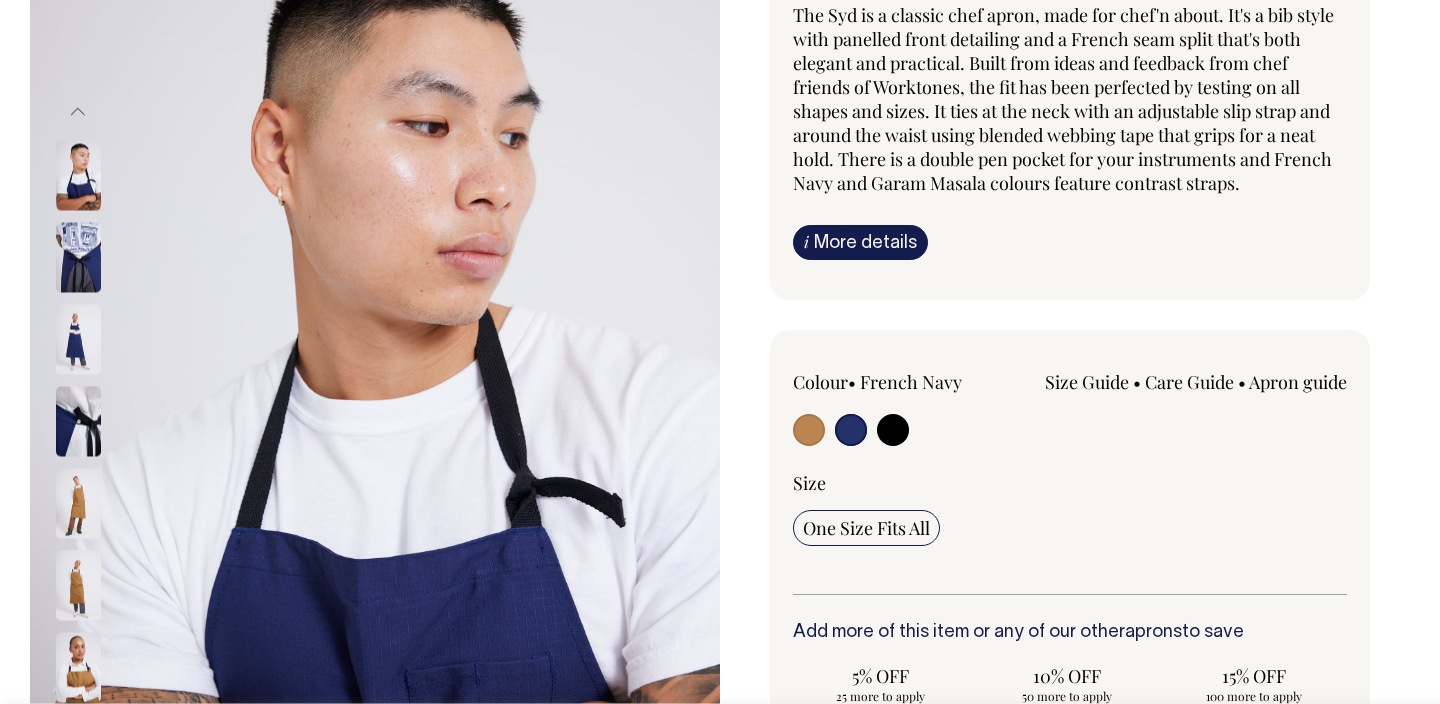 click at bounding box center (851, 430) 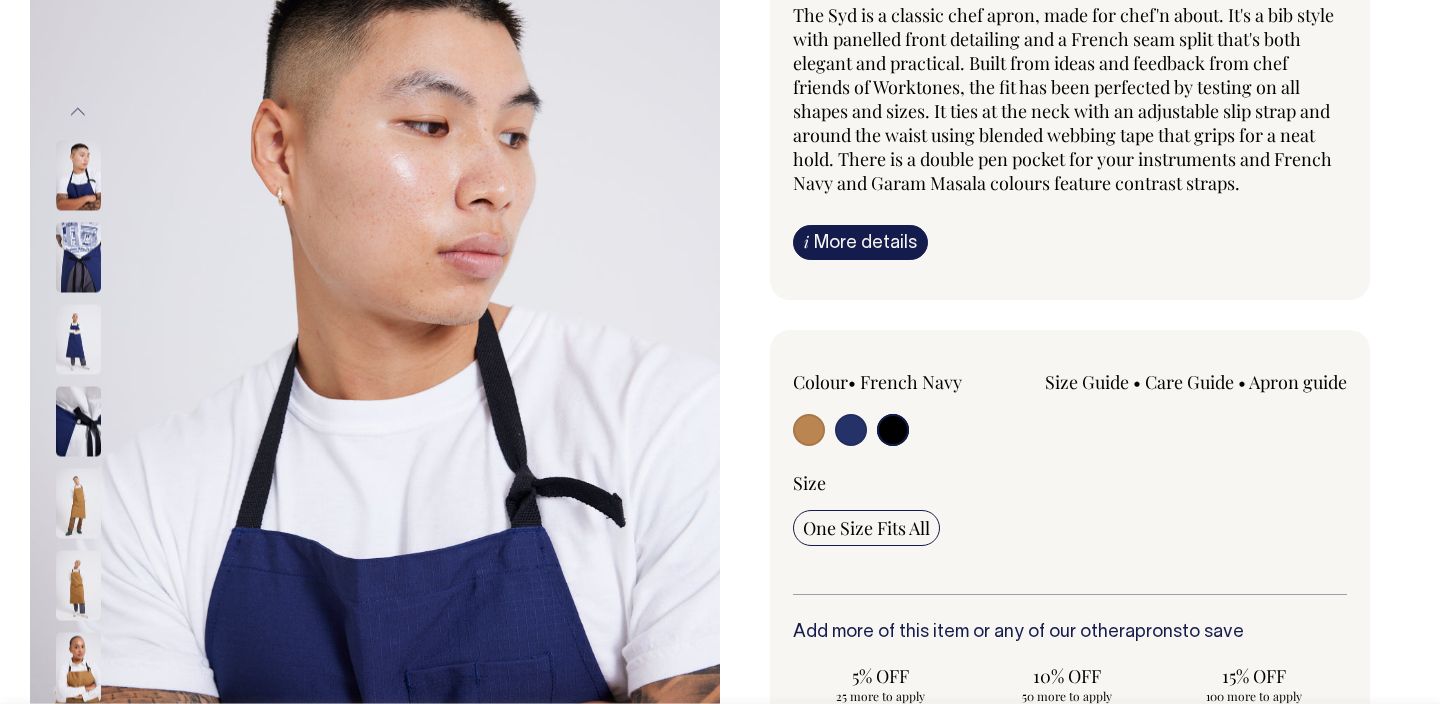 radio on "true" 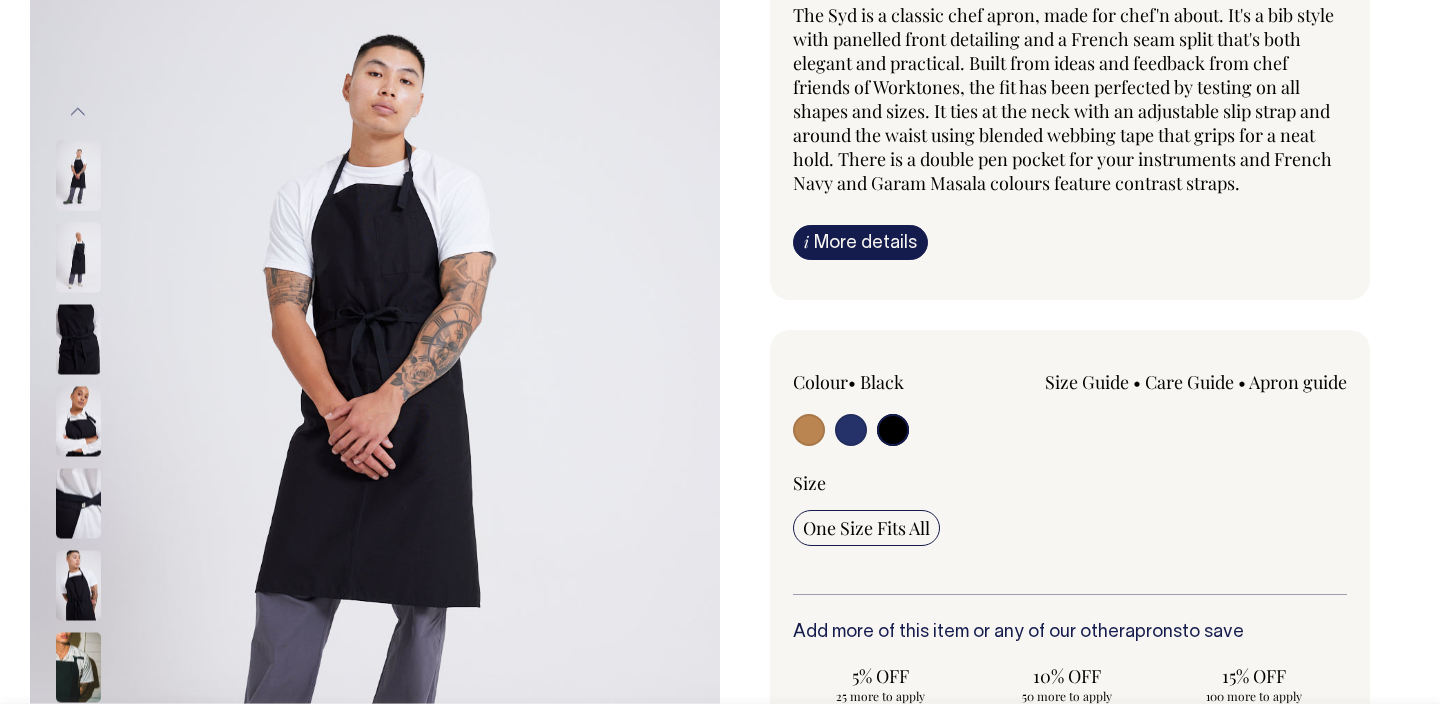 click at bounding box center (904, 432) 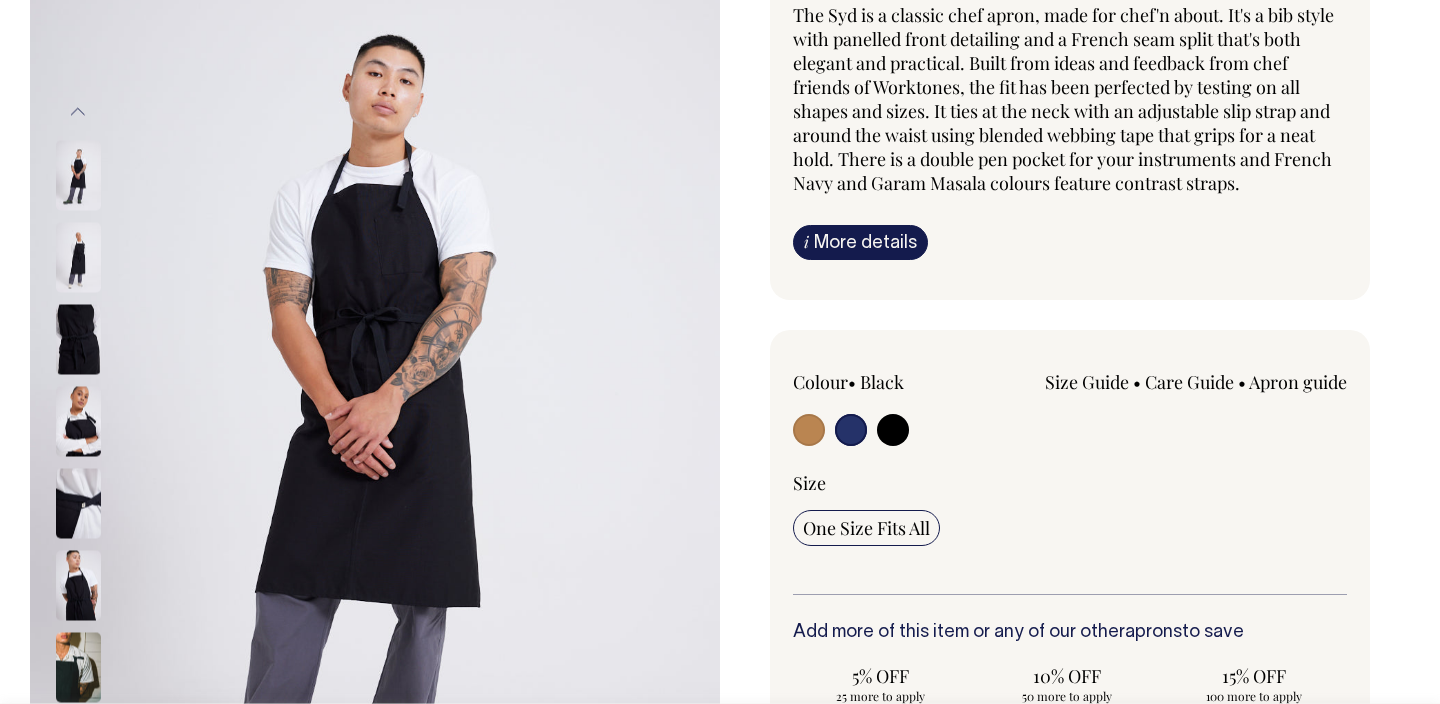radio on "true" 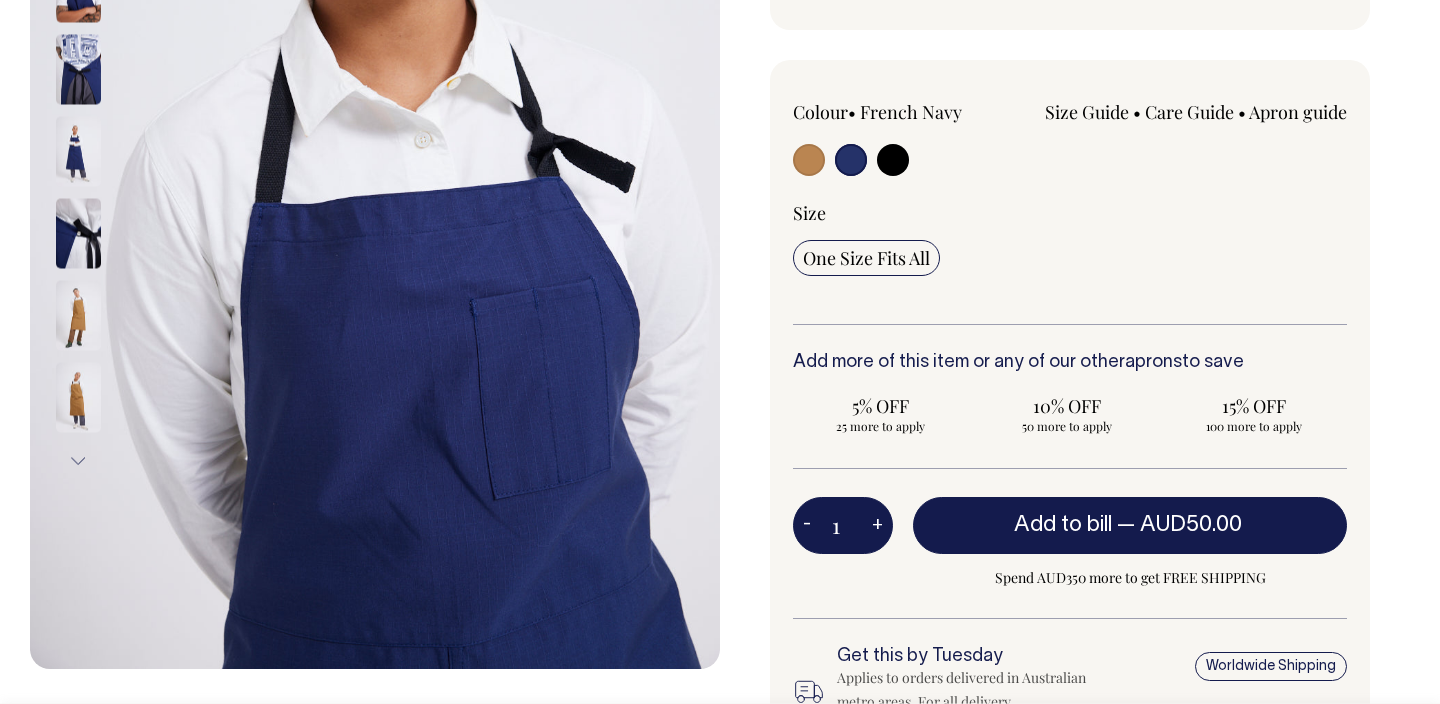 scroll, scrollTop: 472, scrollLeft: 0, axis: vertical 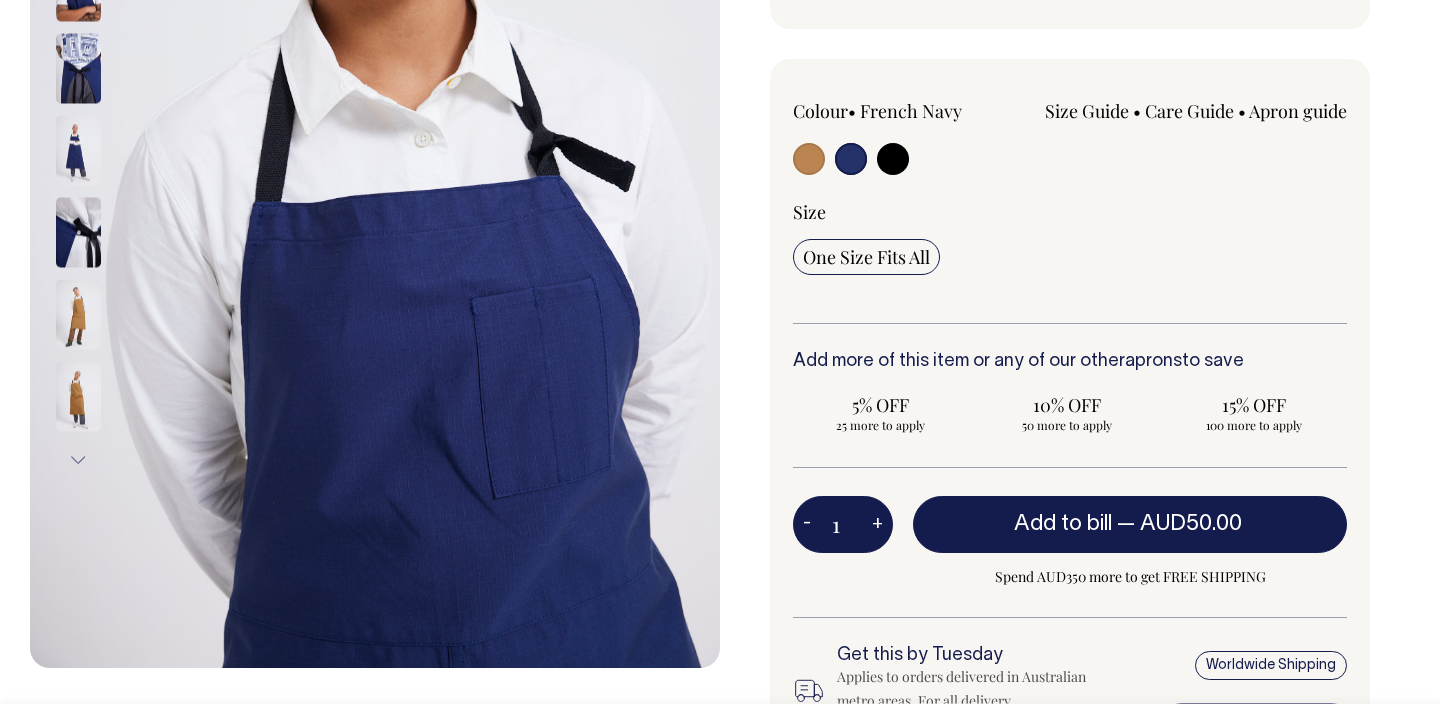 click on "+" at bounding box center [877, 525] 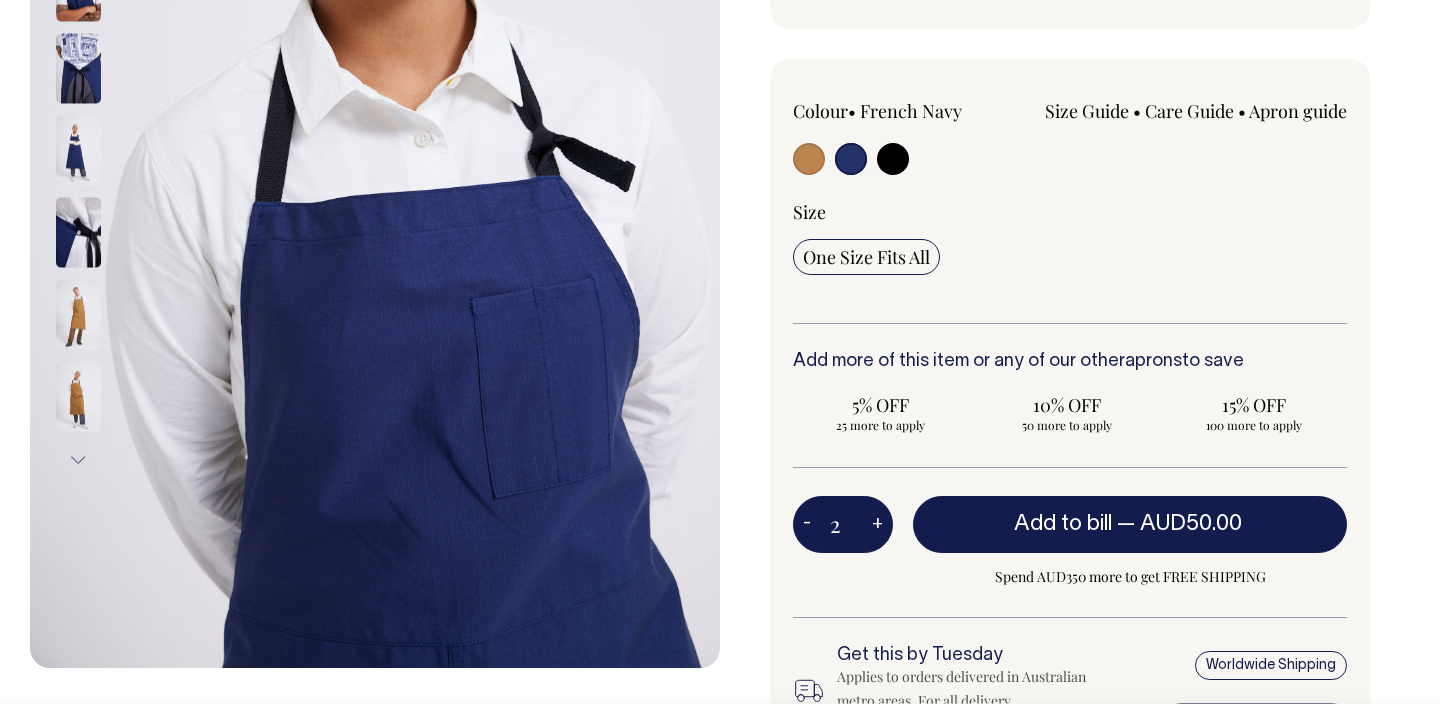 type on "2" 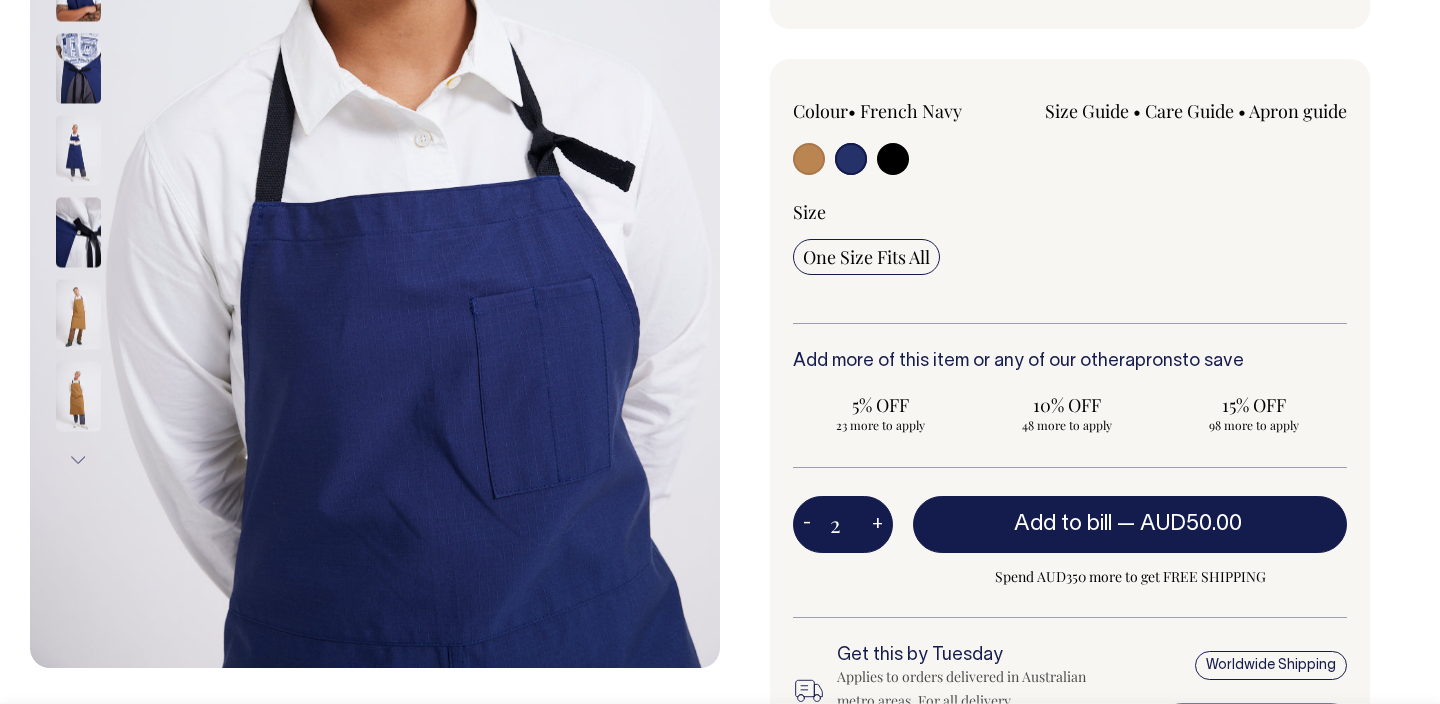 click on "+" at bounding box center (877, 525) 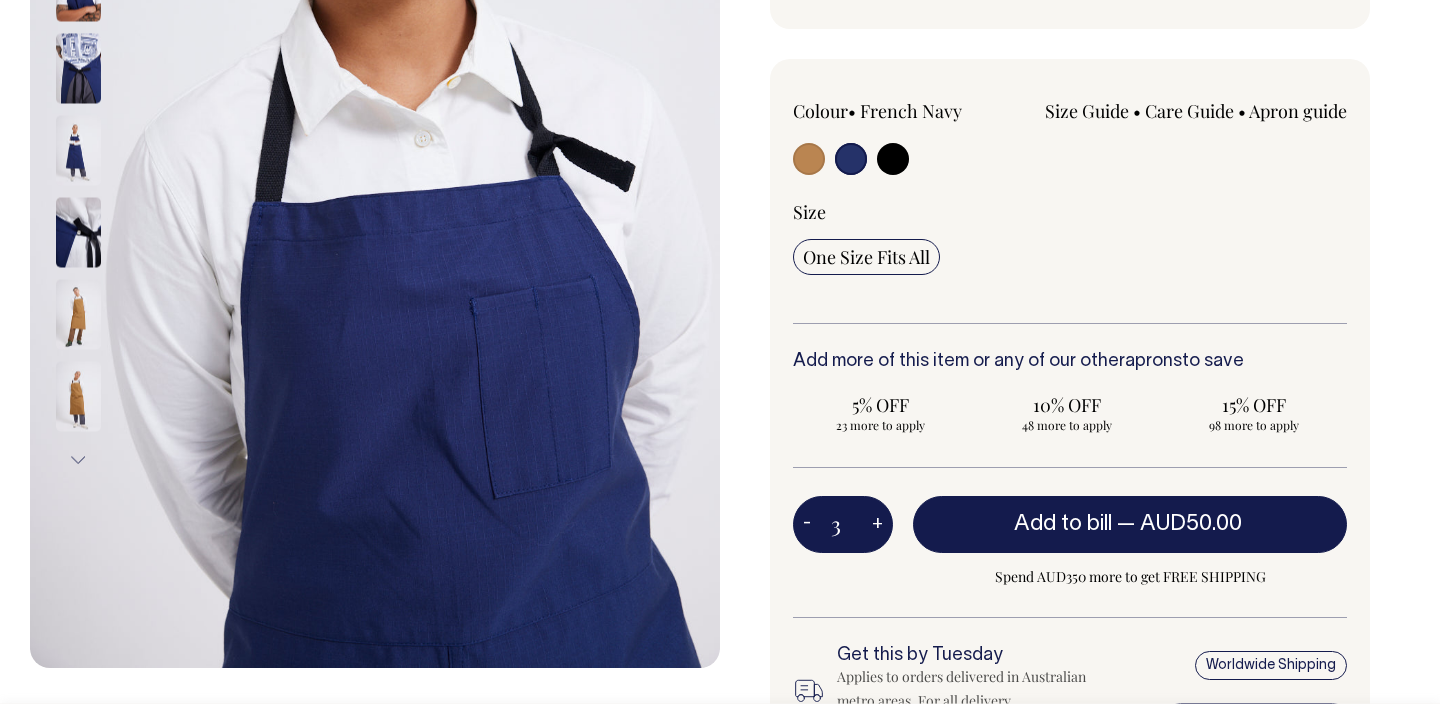 type on "3" 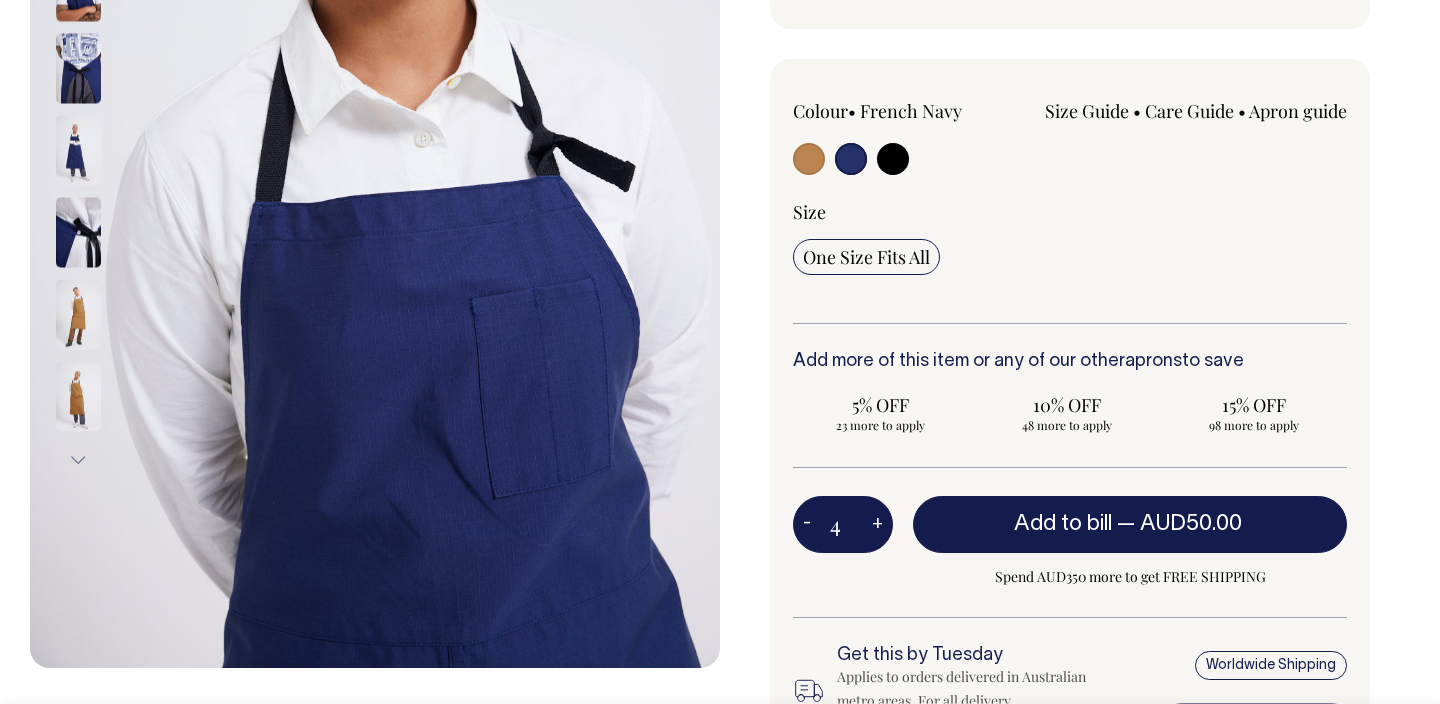 type on "4" 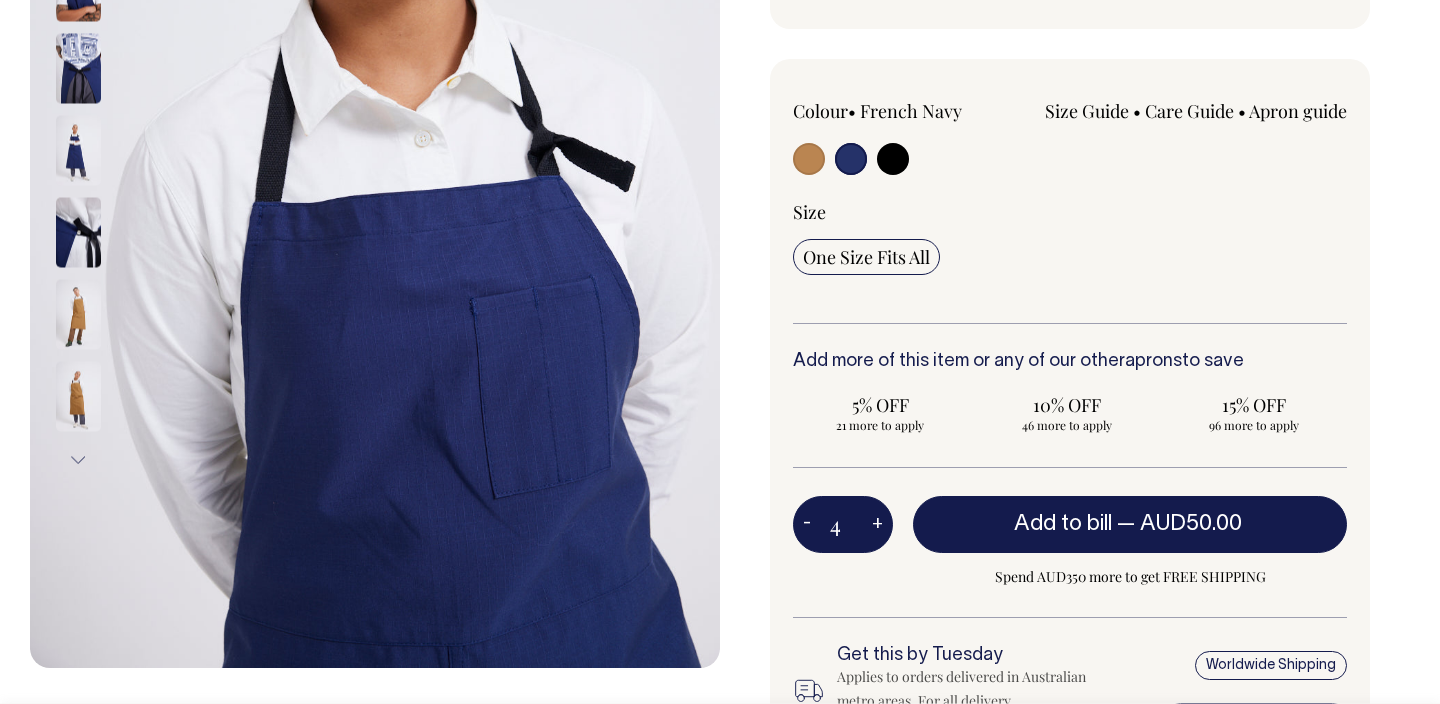 click on "+" at bounding box center (877, 525) 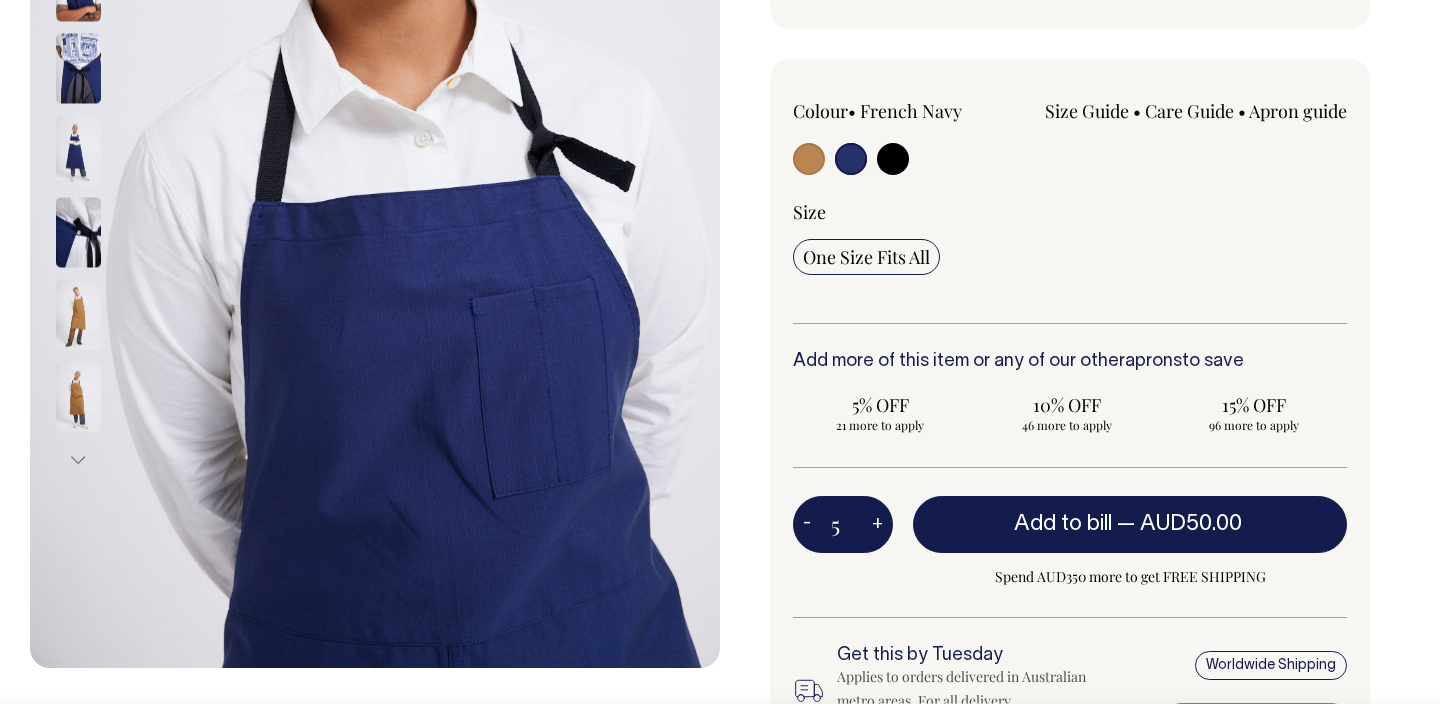 type on "5" 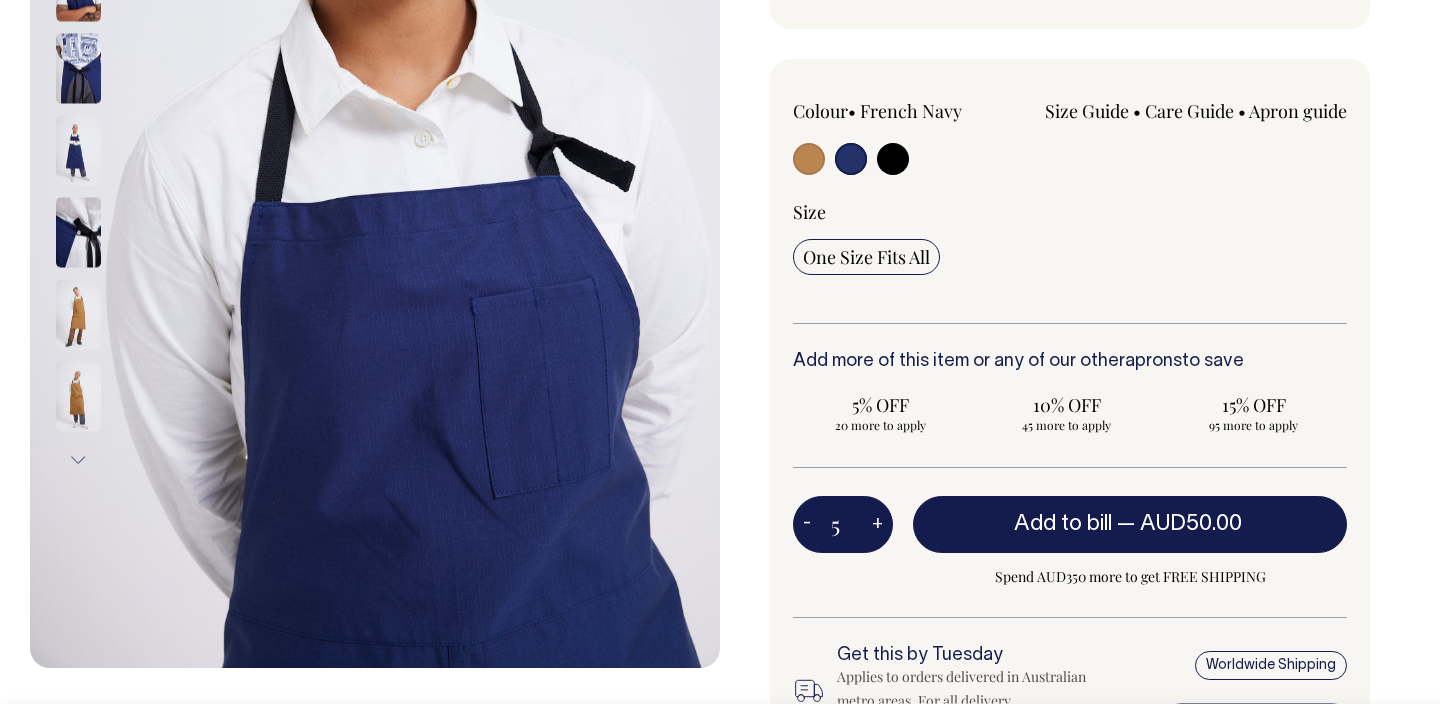 click on "+" at bounding box center [877, 525] 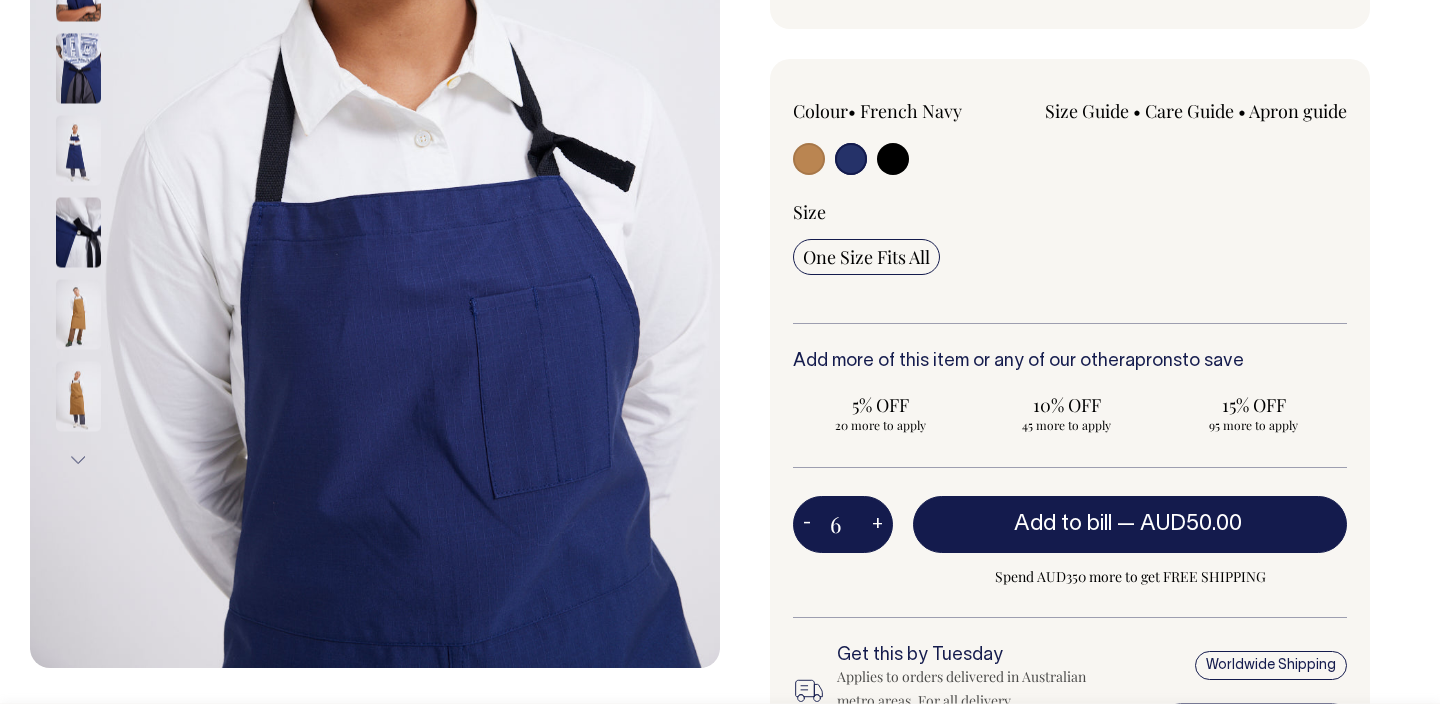 type on "6" 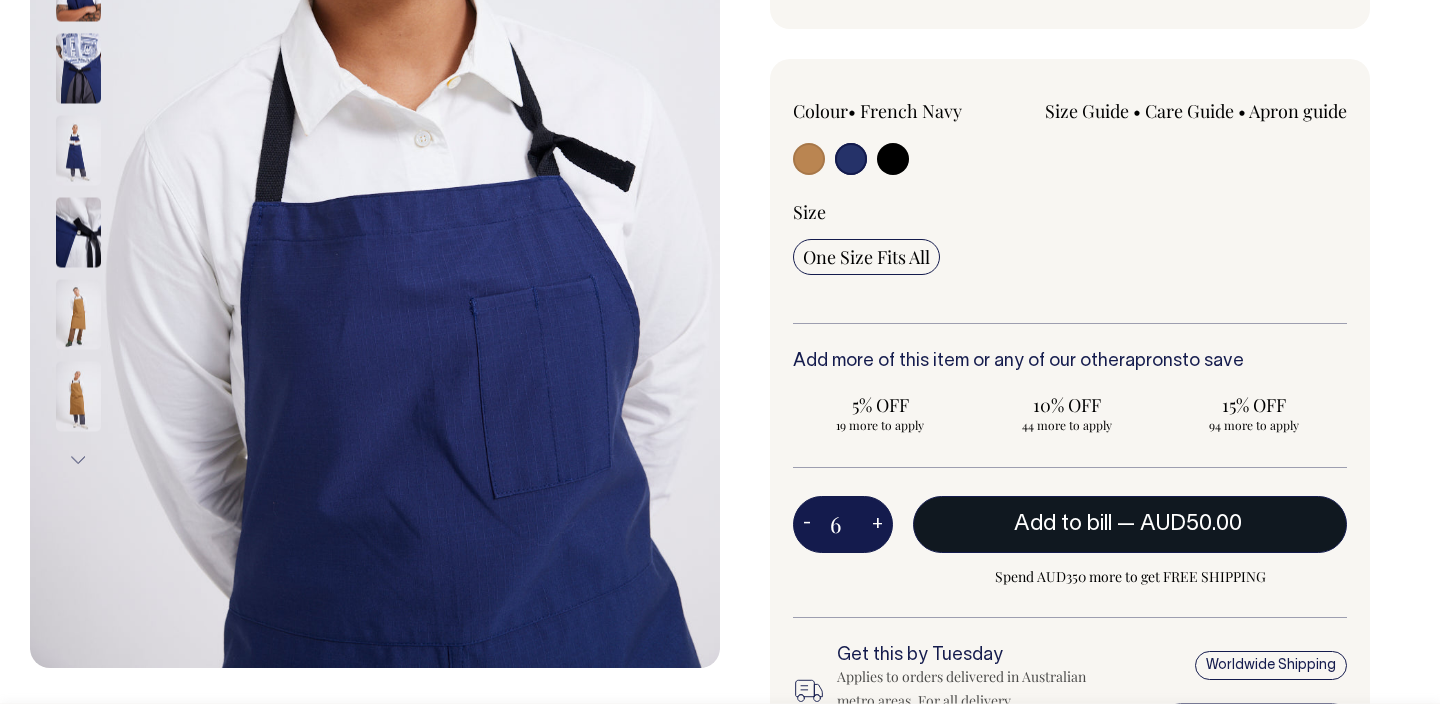 click on "AUD50.00" at bounding box center (1191, 524) 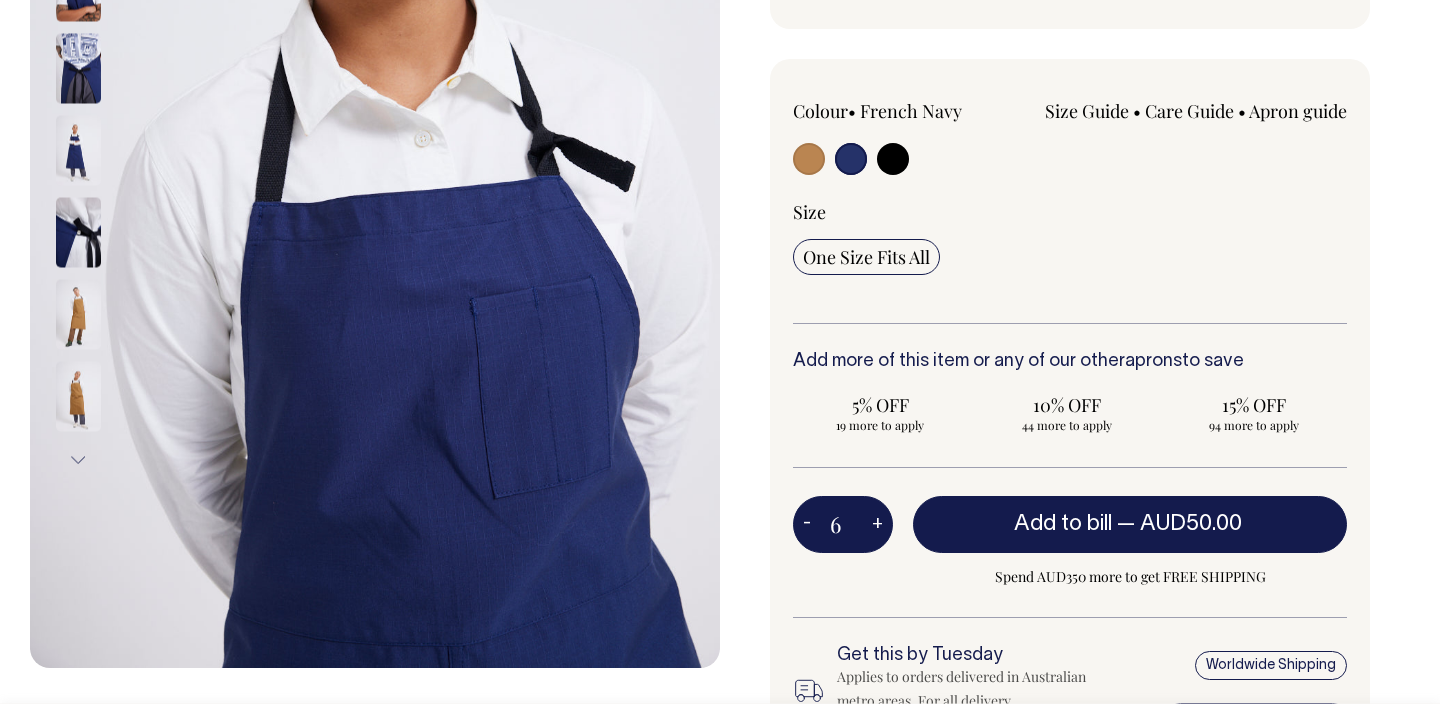 type on "1" 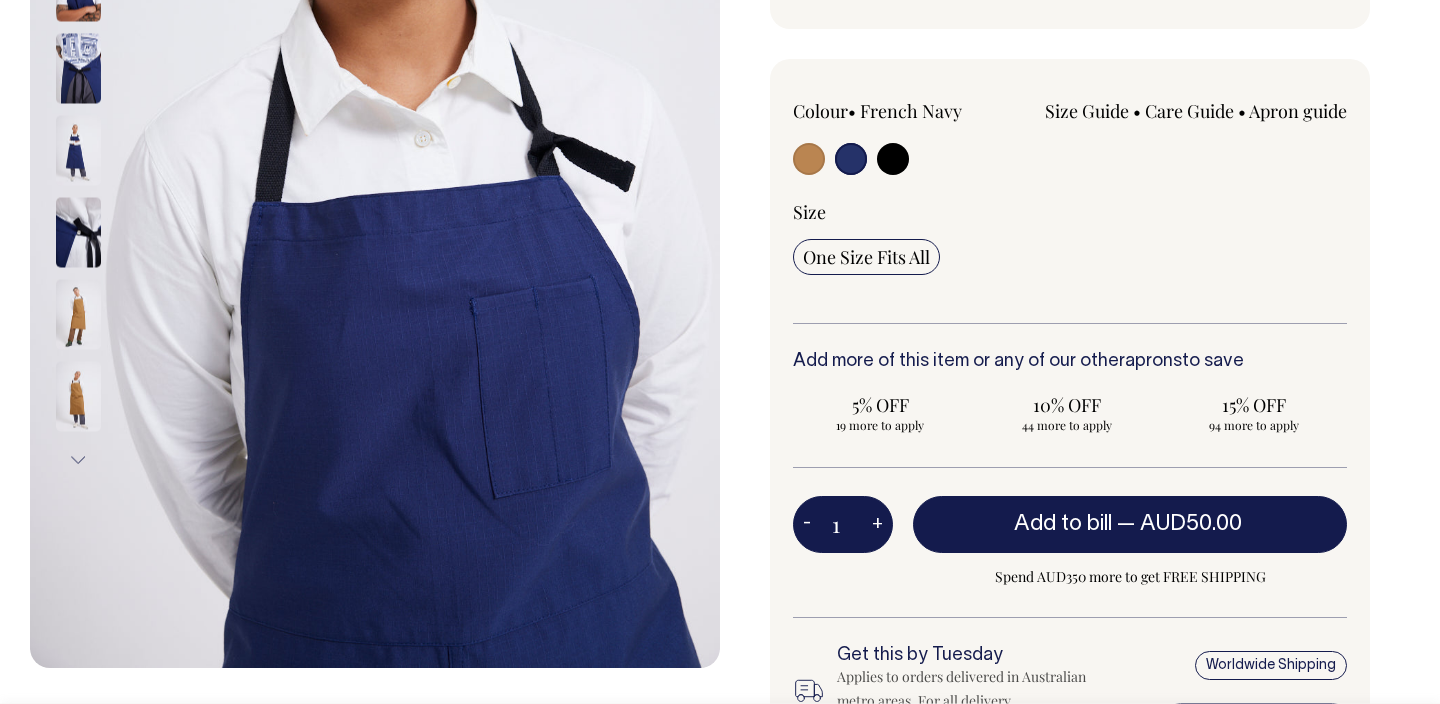 type on "1" 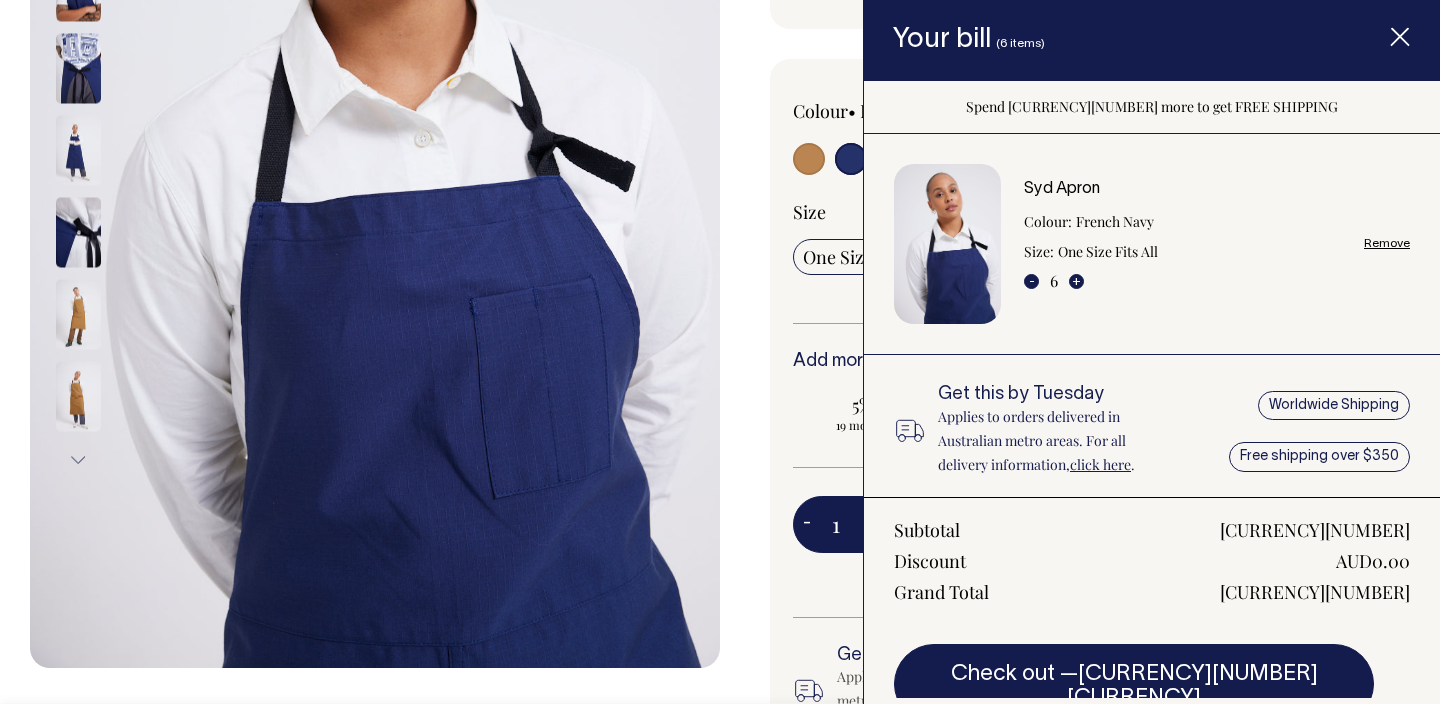 click at bounding box center (1400, 40) 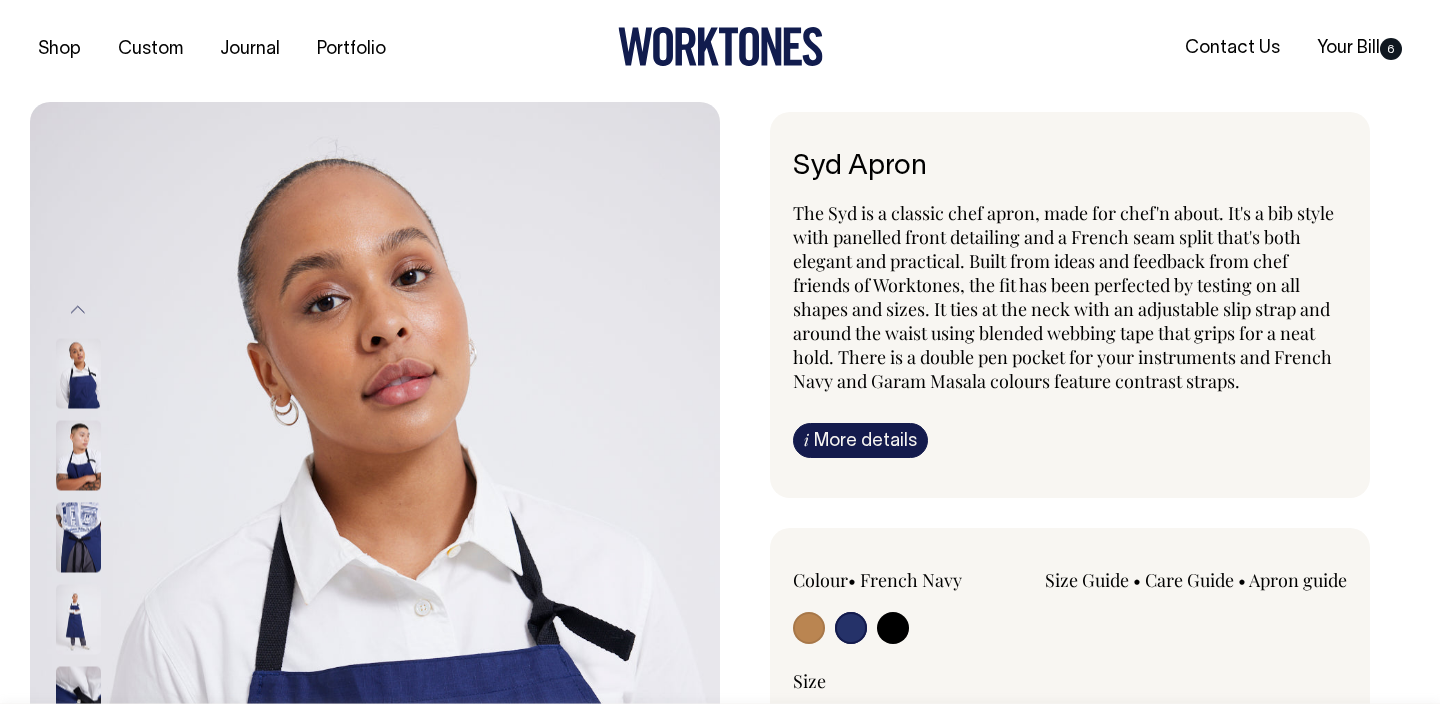 scroll, scrollTop: 1, scrollLeft: 0, axis: vertical 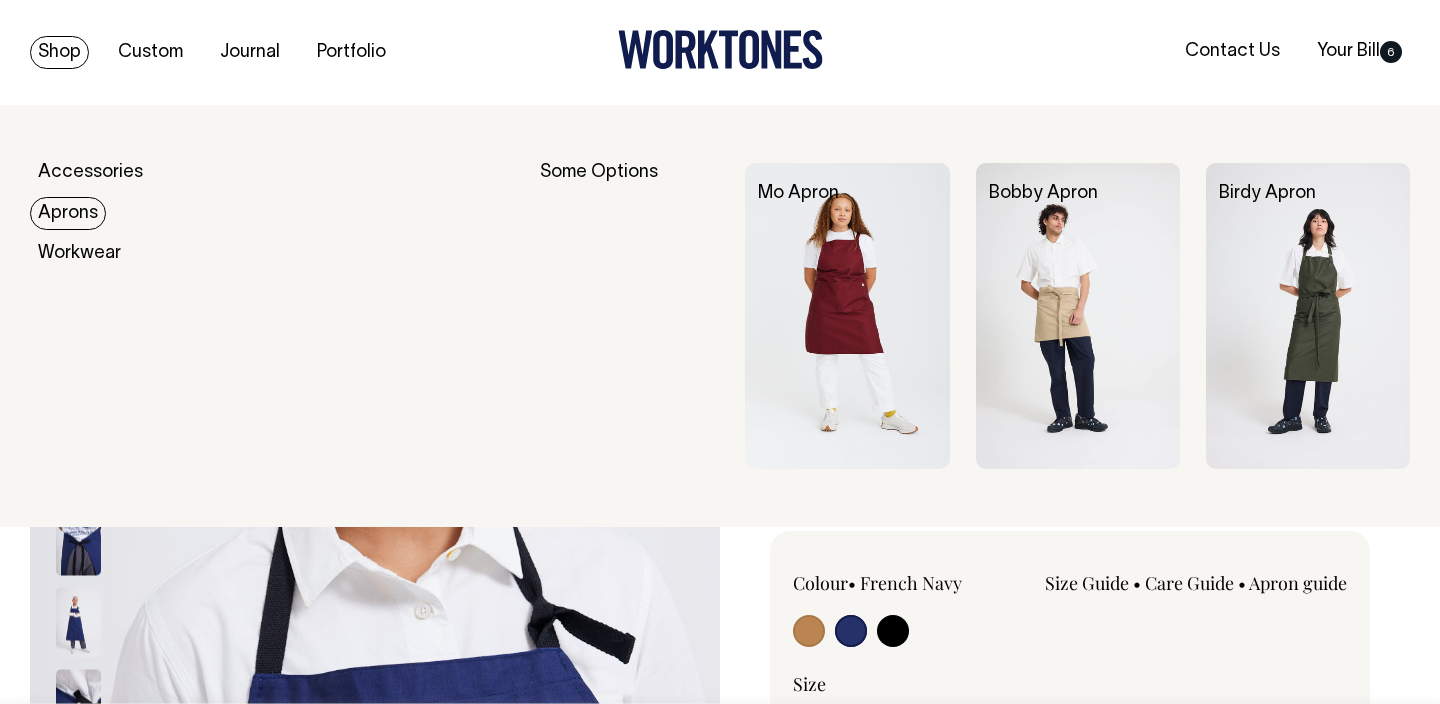 click on "Aprons" at bounding box center (68, 213) 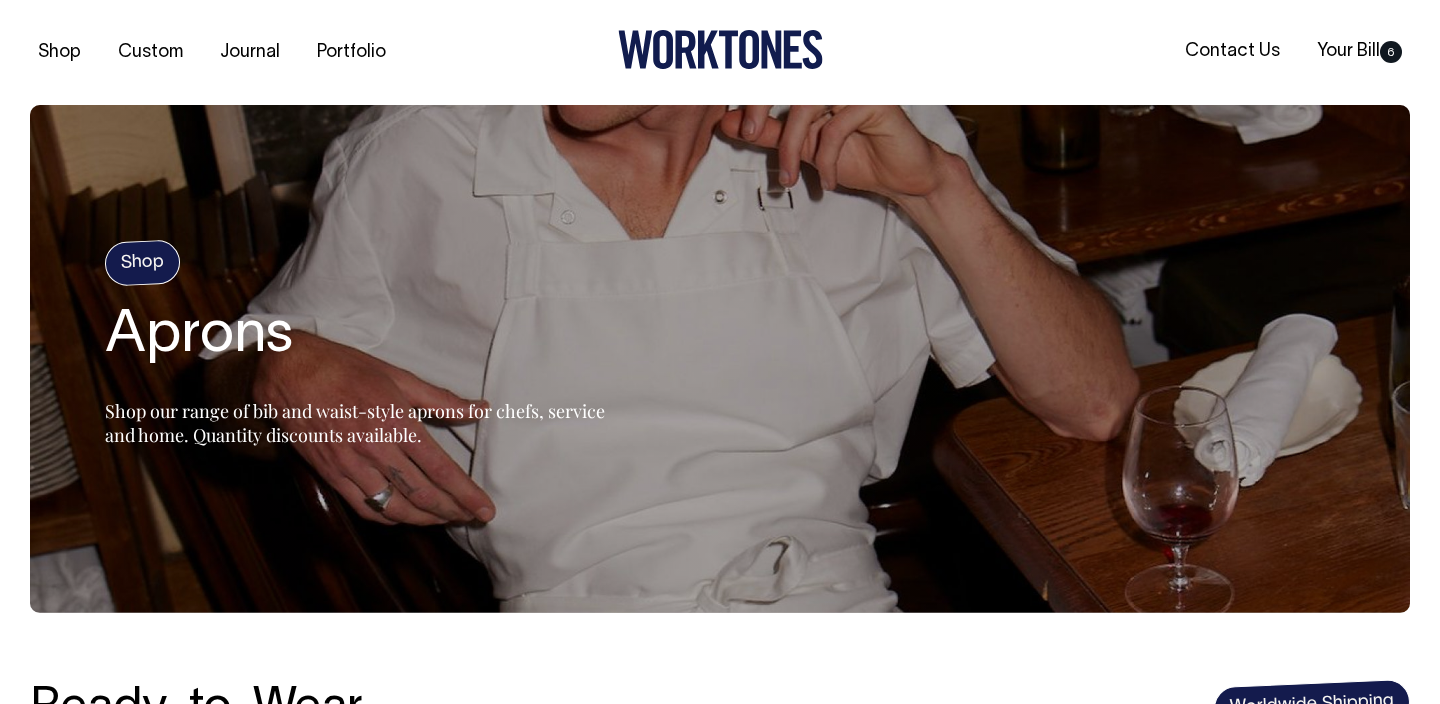 scroll, scrollTop: 0, scrollLeft: 0, axis: both 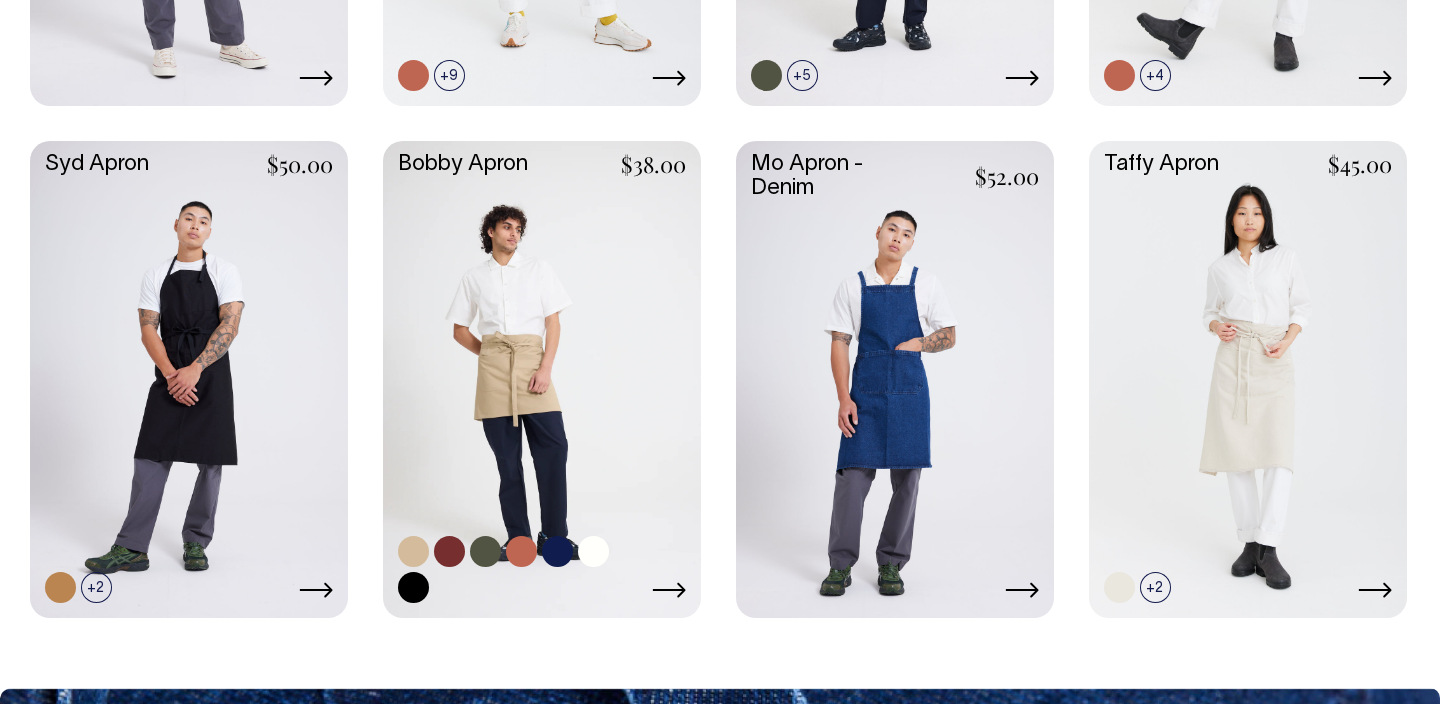 click on "+6" at bounding box center (513, 569) 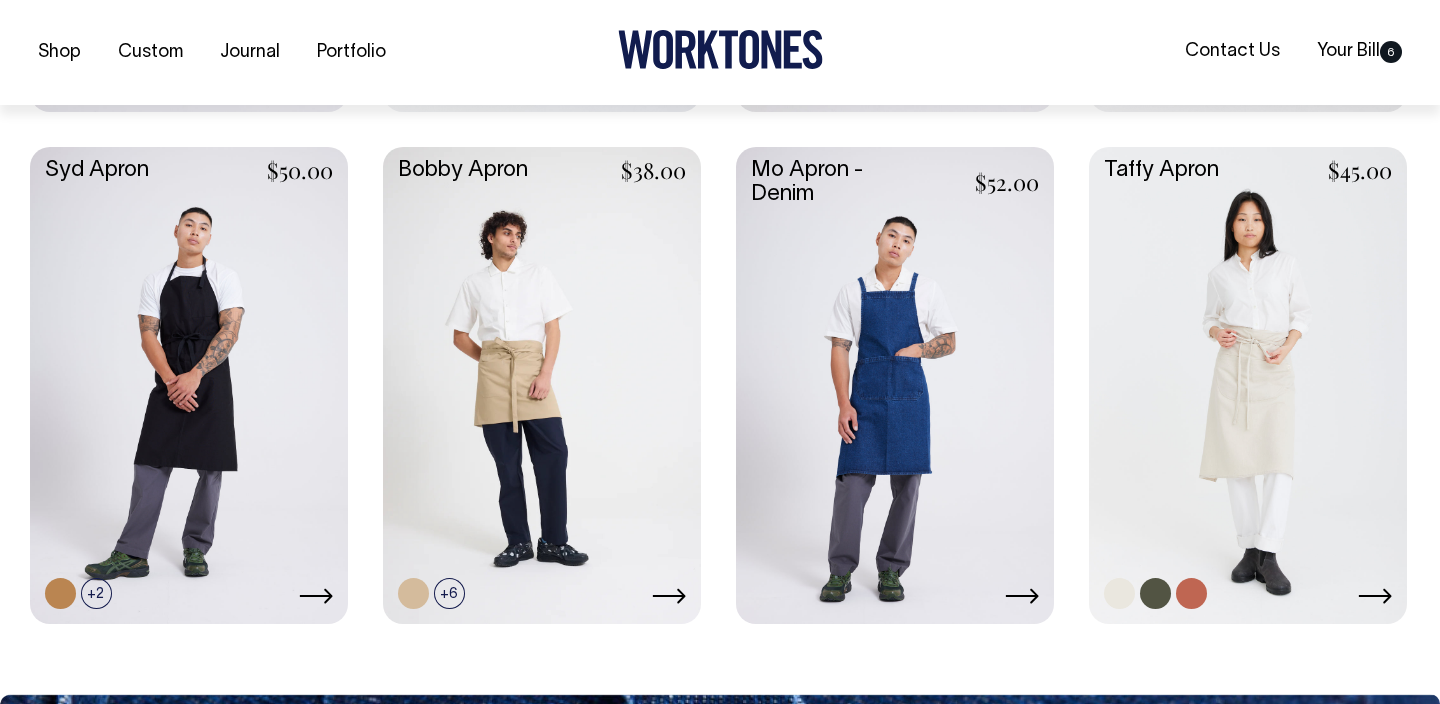 scroll, scrollTop: 1333, scrollLeft: 0, axis: vertical 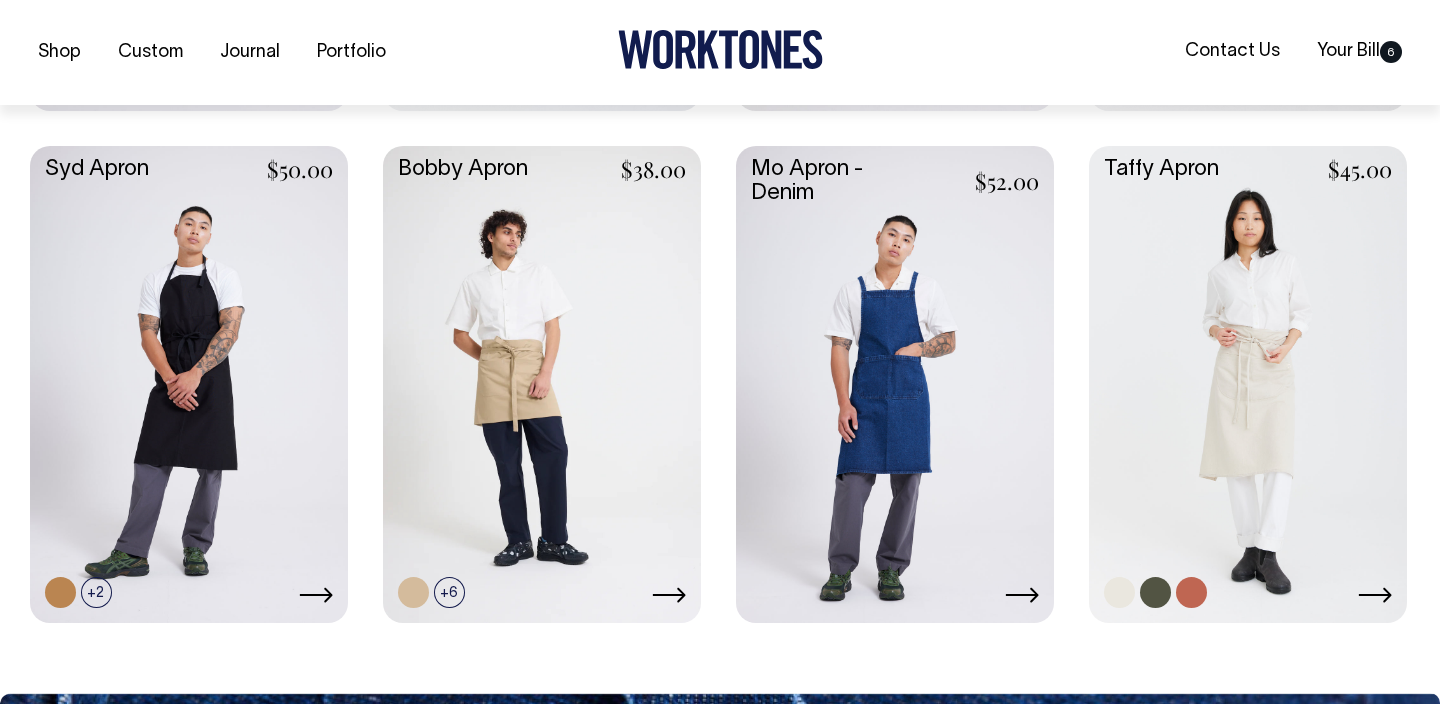 click at bounding box center [1248, 382] 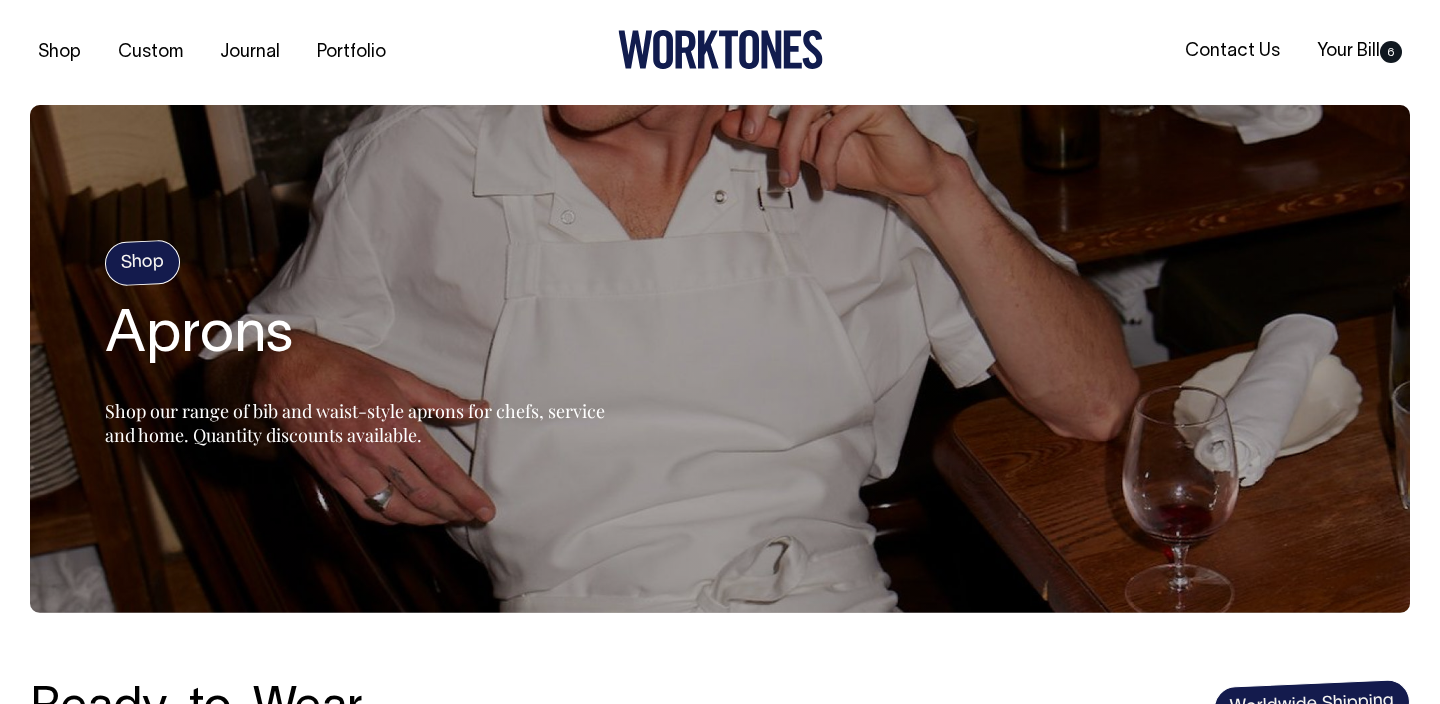 scroll, scrollTop: 0, scrollLeft: 0, axis: both 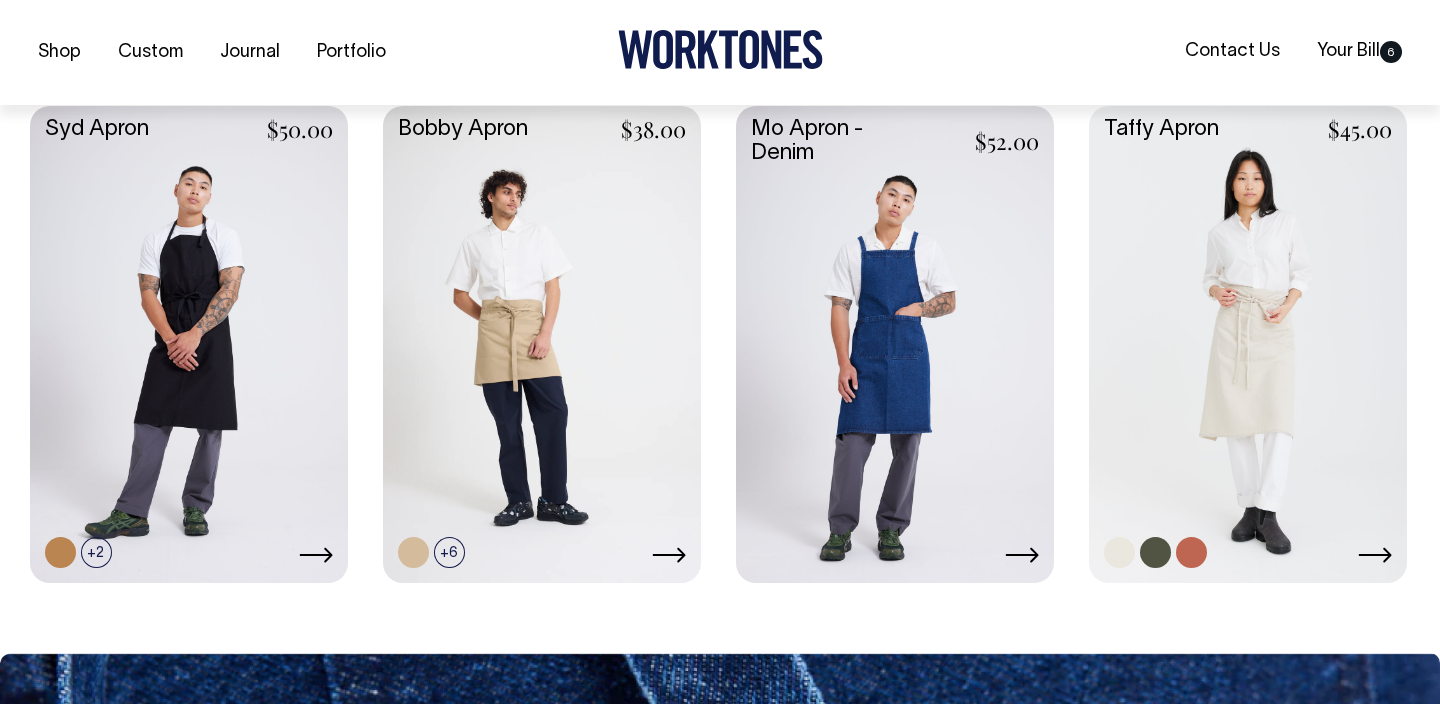 click at bounding box center (1248, 342) 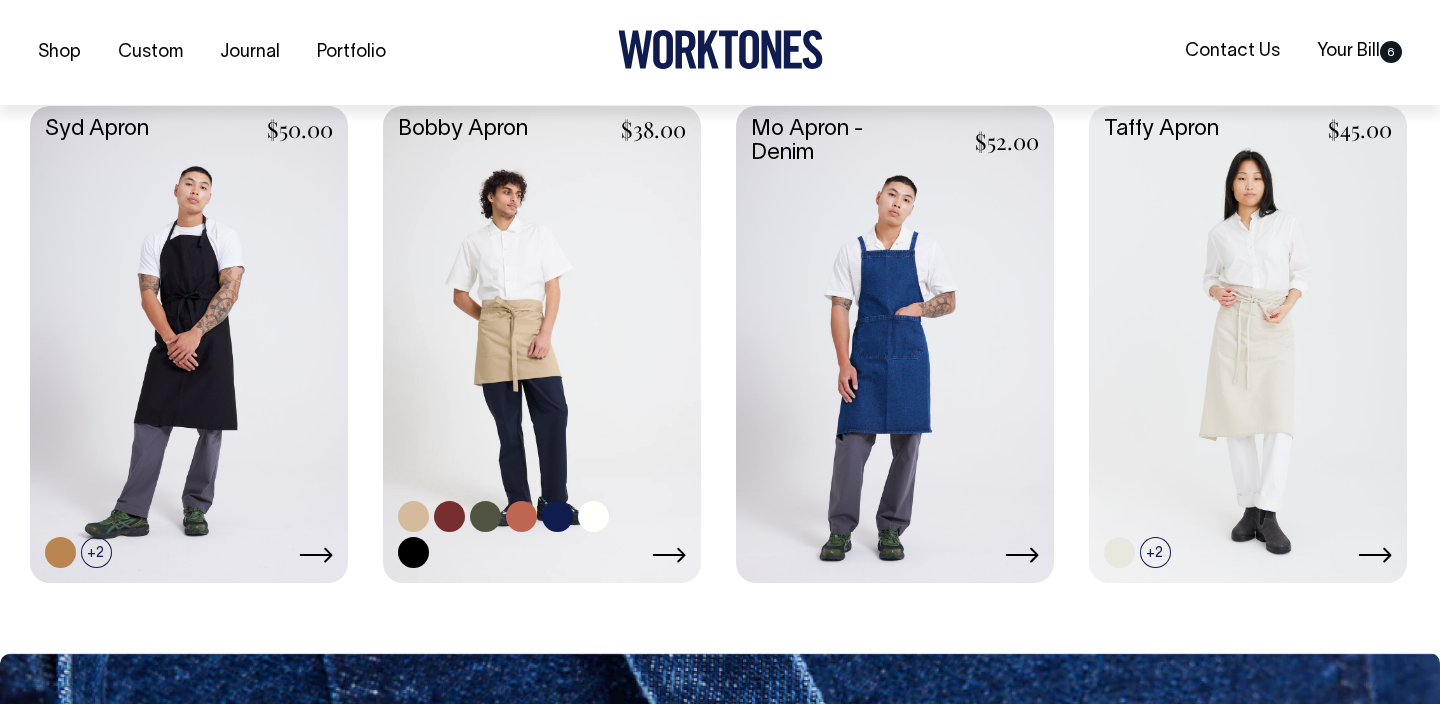 click at bounding box center [542, 342] 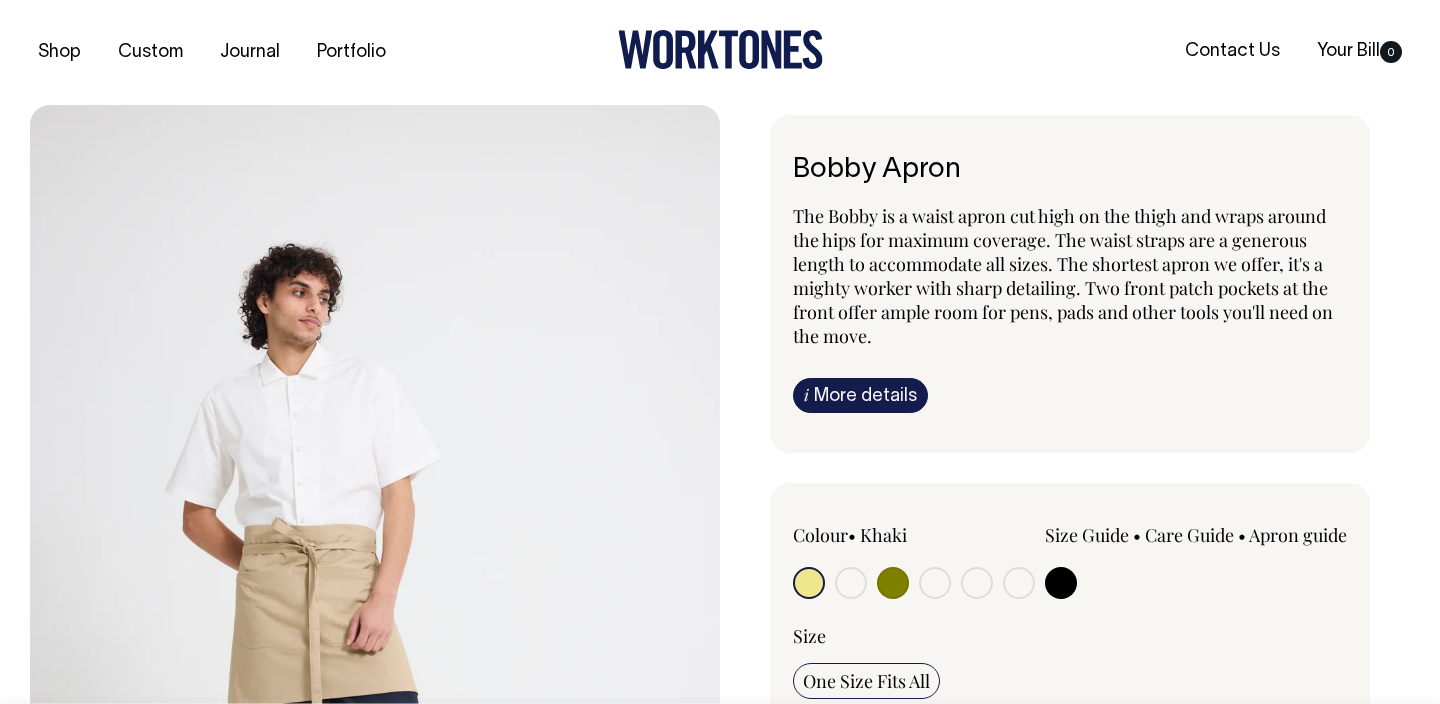 scroll, scrollTop: 0, scrollLeft: 0, axis: both 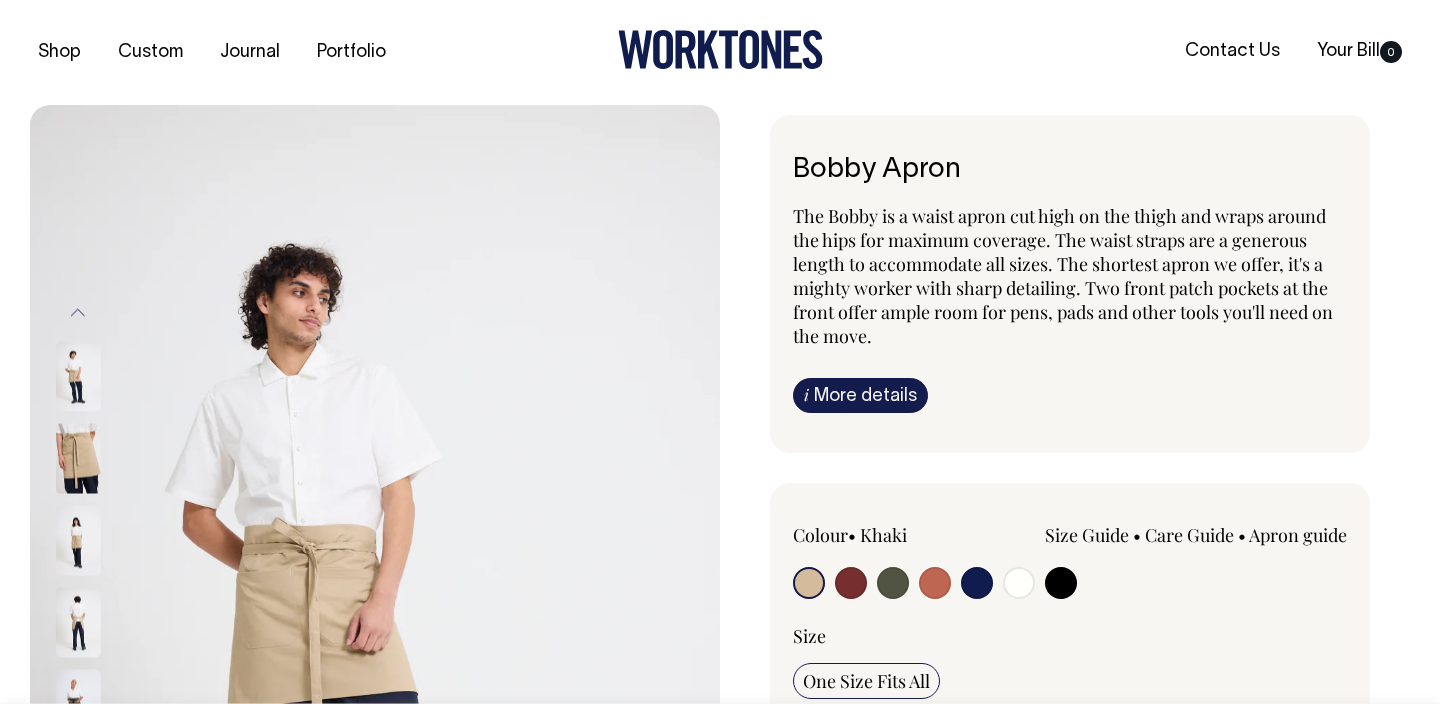 radio on "true" 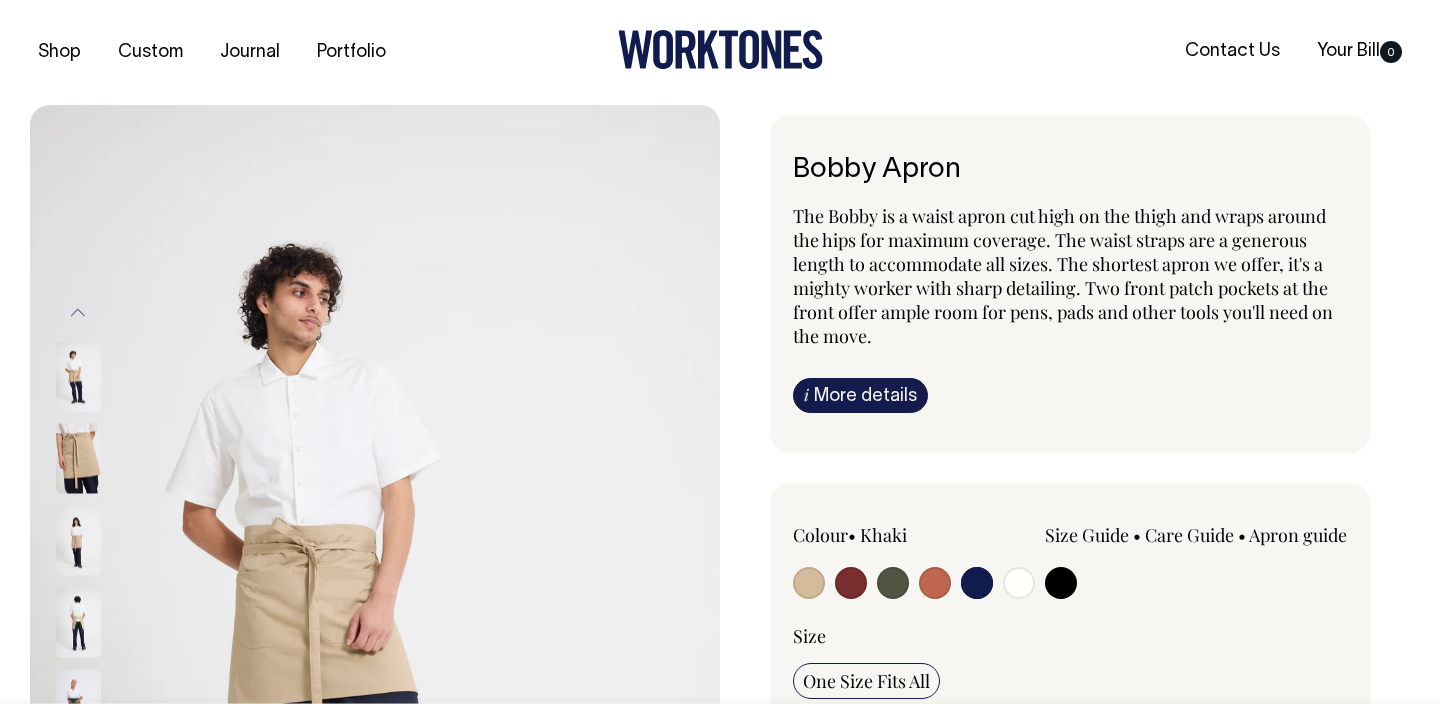 radio on "true" 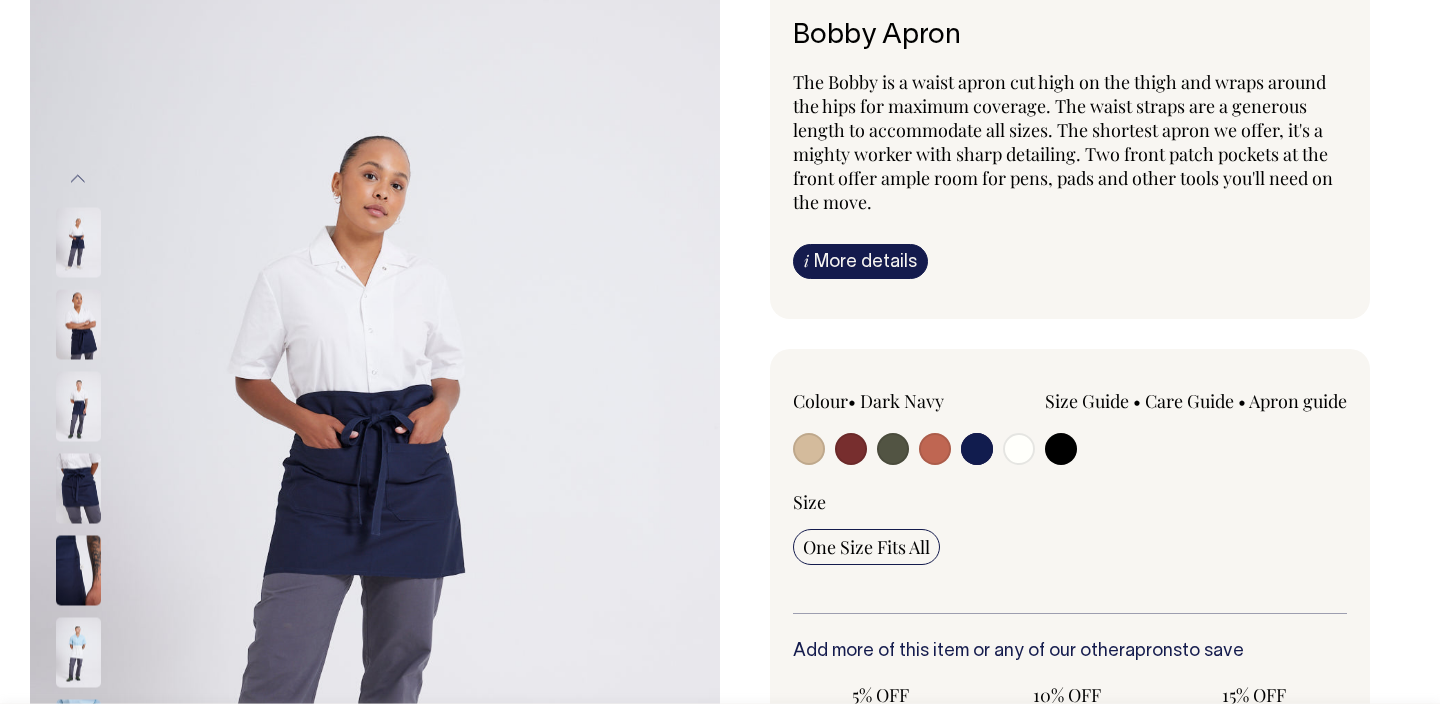 scroll, scrollTop: 135, scrollLeft: 0, axis: vertical 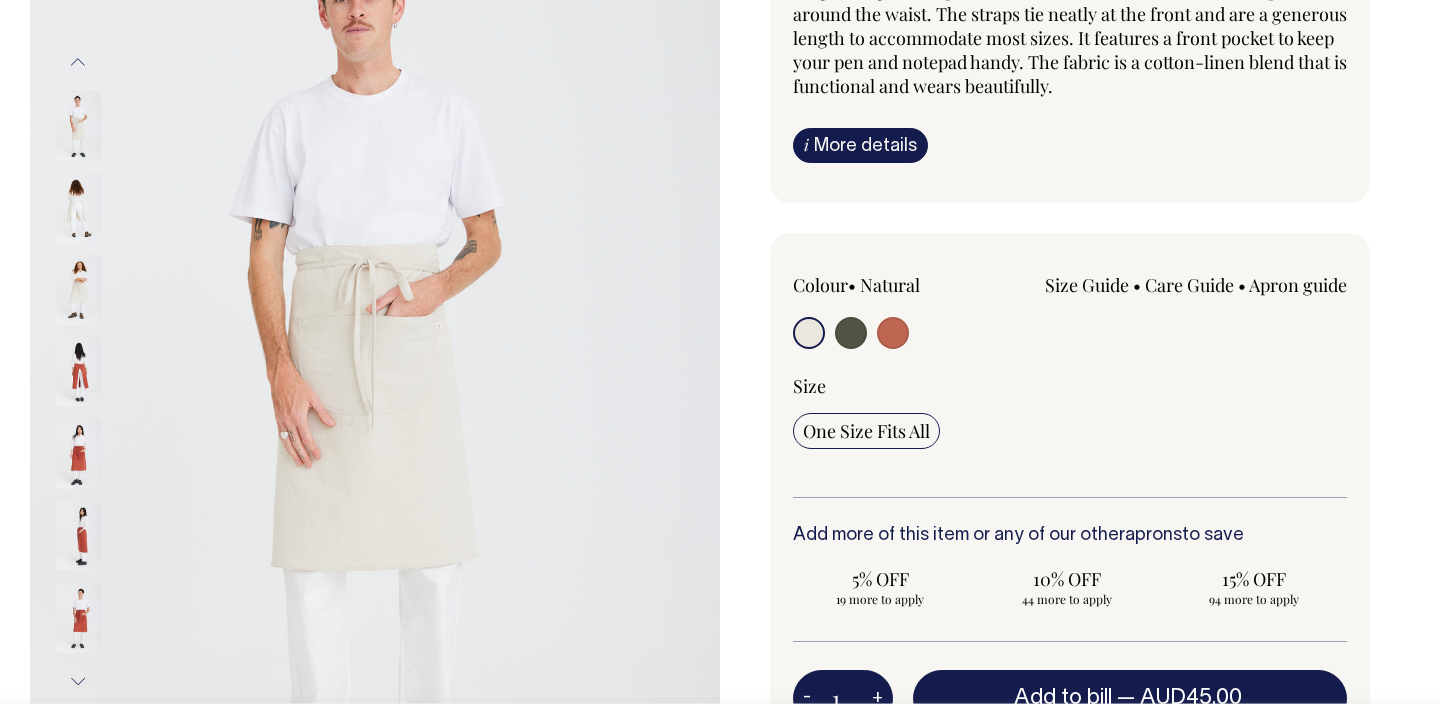 click at bounding box center [78, 372] 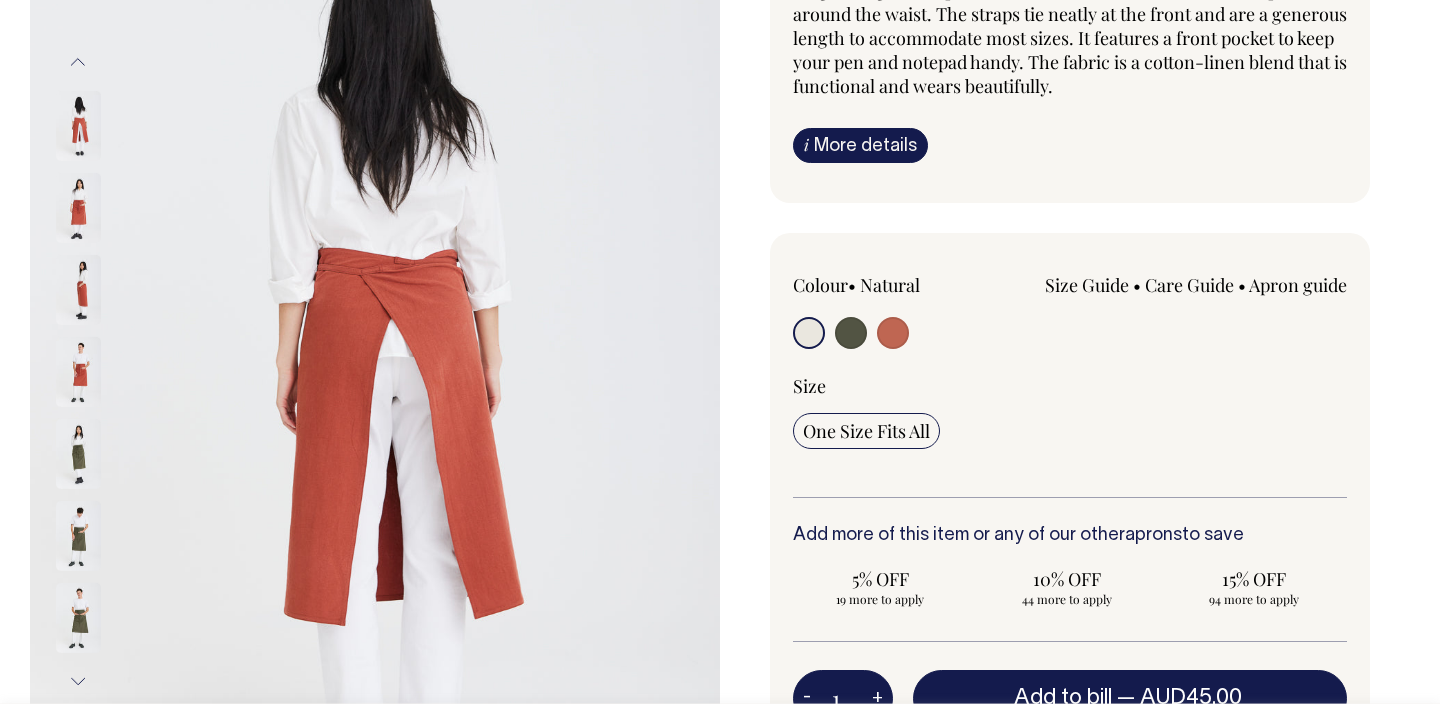 click at bounding box center [105, 372] 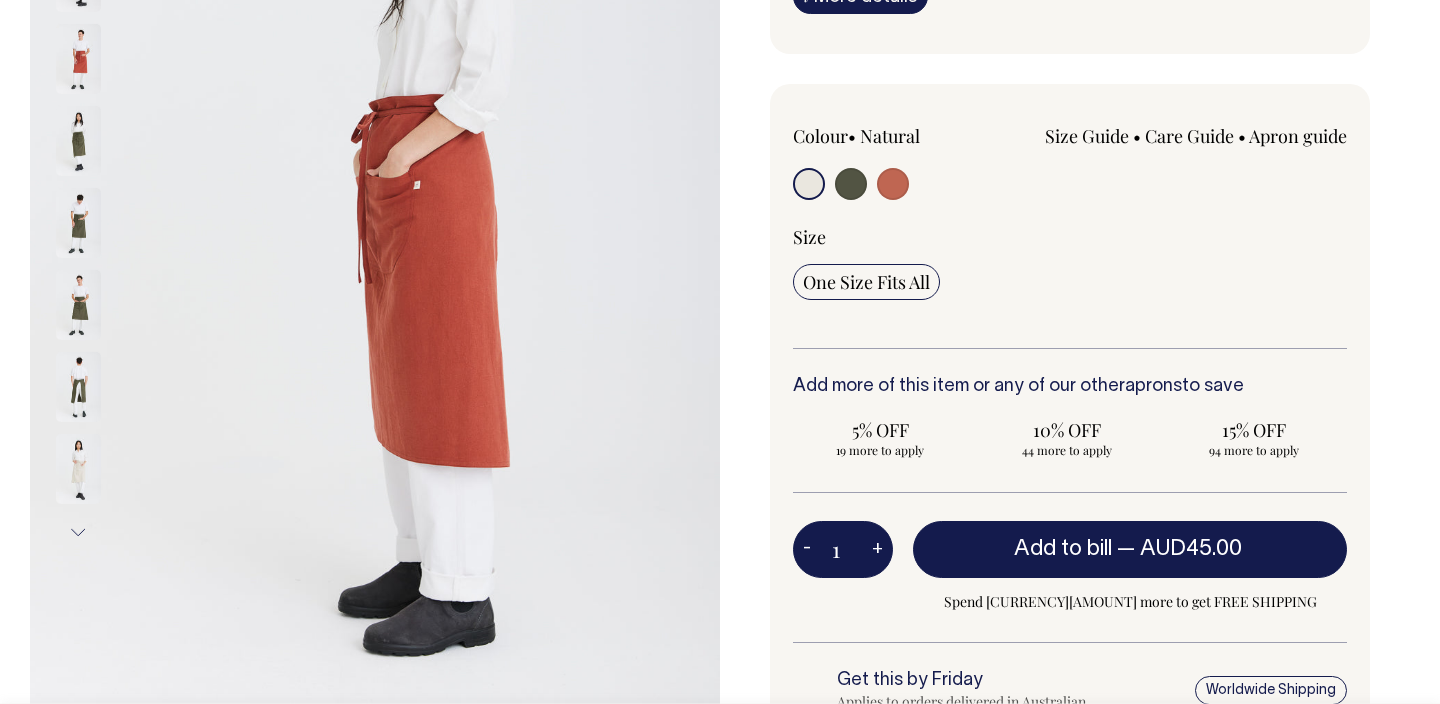 scroll, scrollTop: 400, scrollLeft: 0, axis: vertical 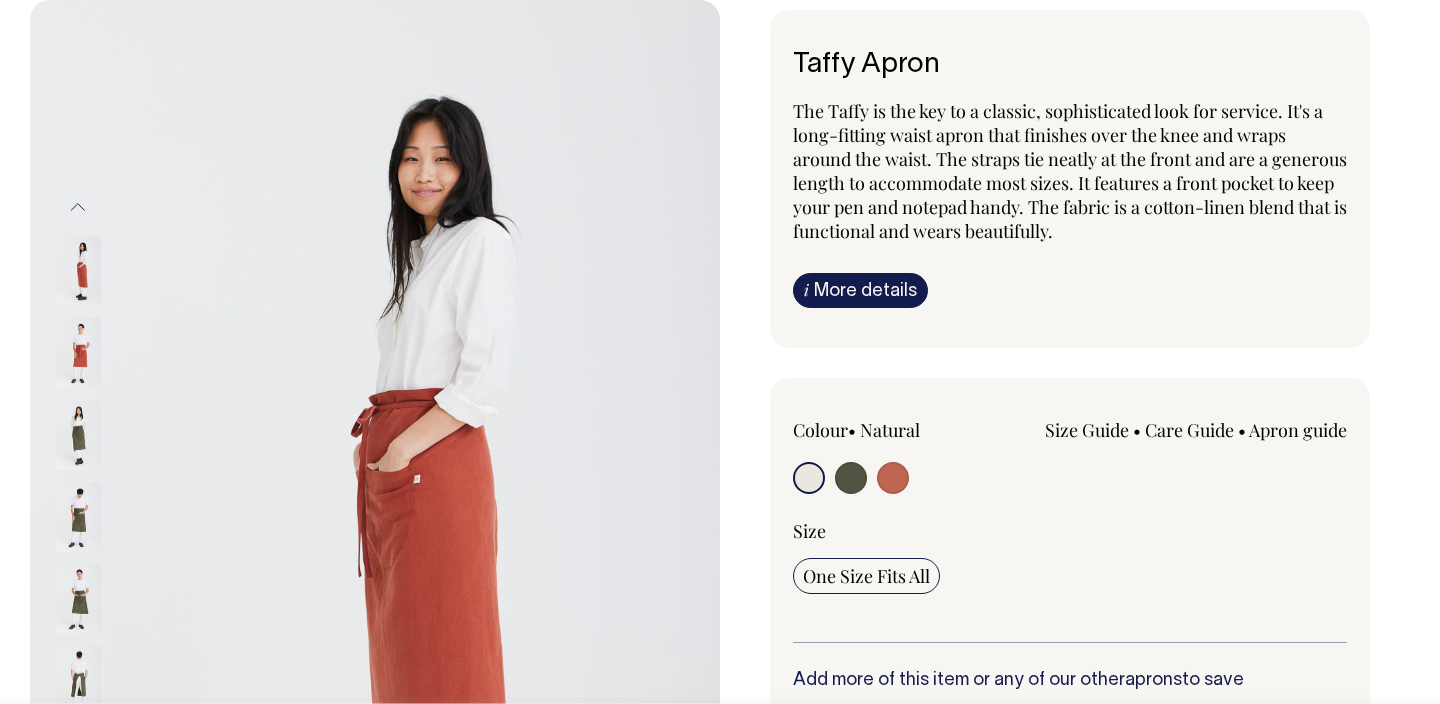 click at bounding box center (78, 353) 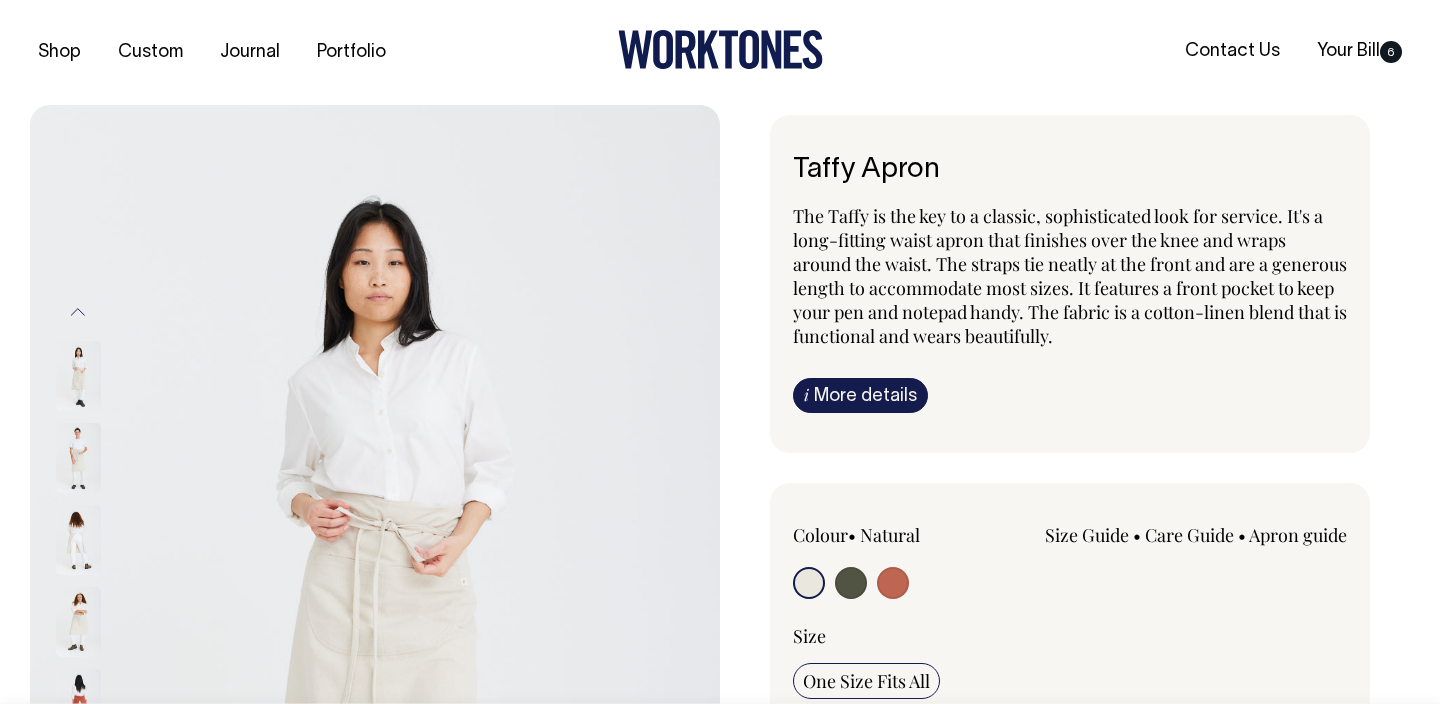 scroll, scrollTop: 0, scrollLeft: 0, axis: both 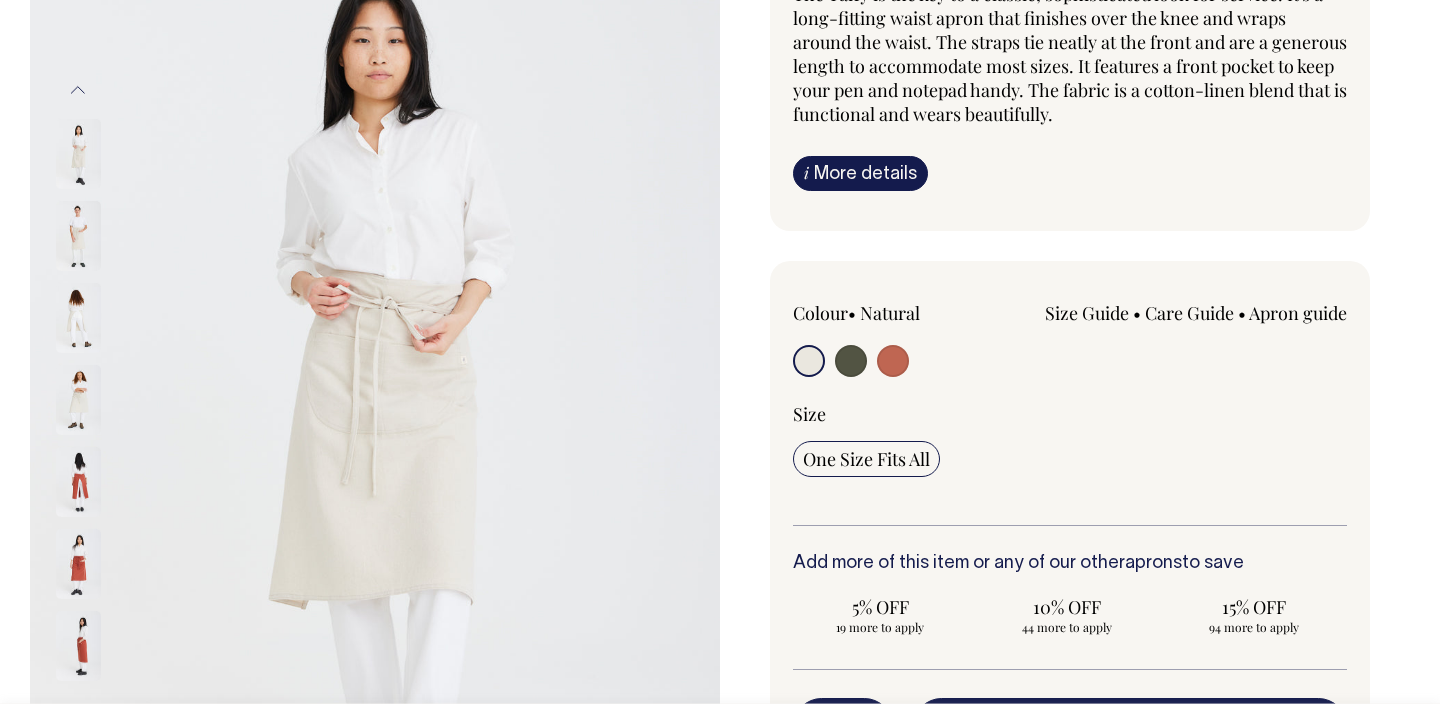 click on "One Size Fits All" at bounding box center (866, 459) 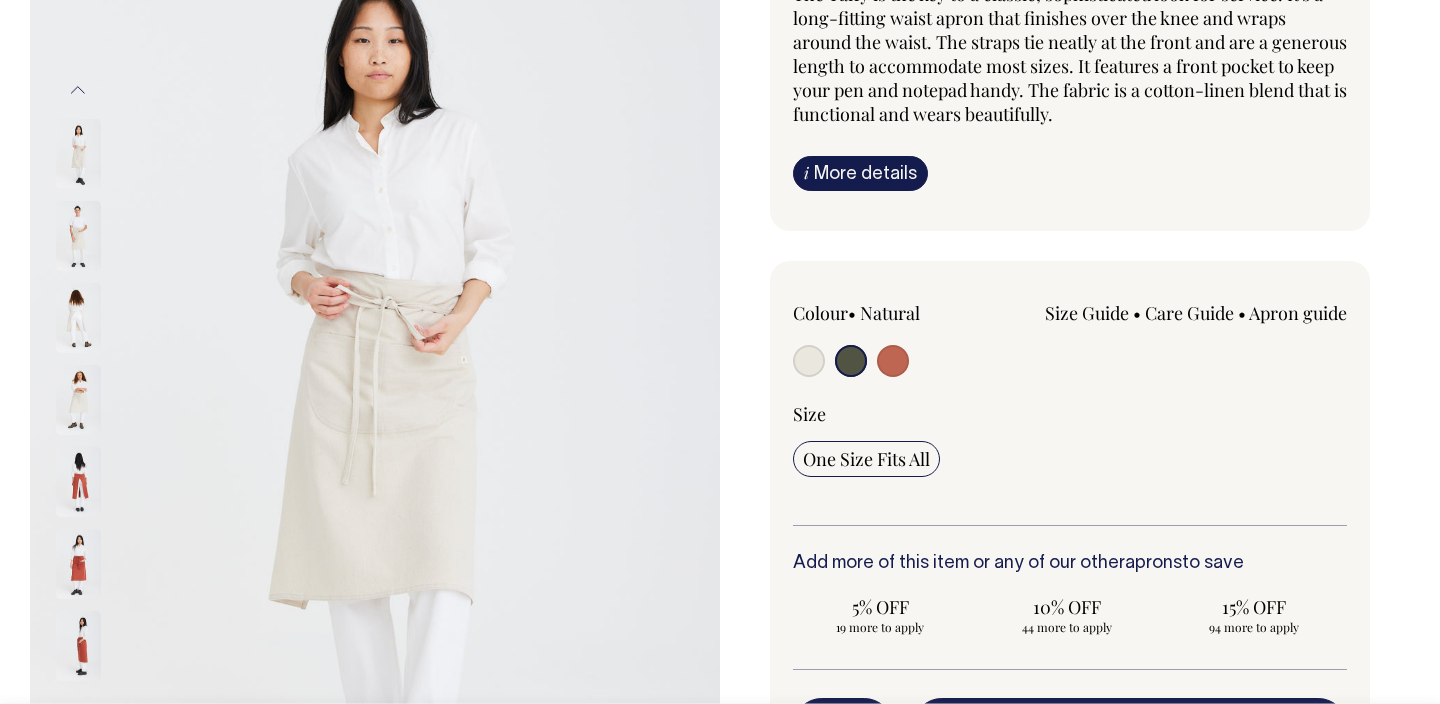 radio on "true" 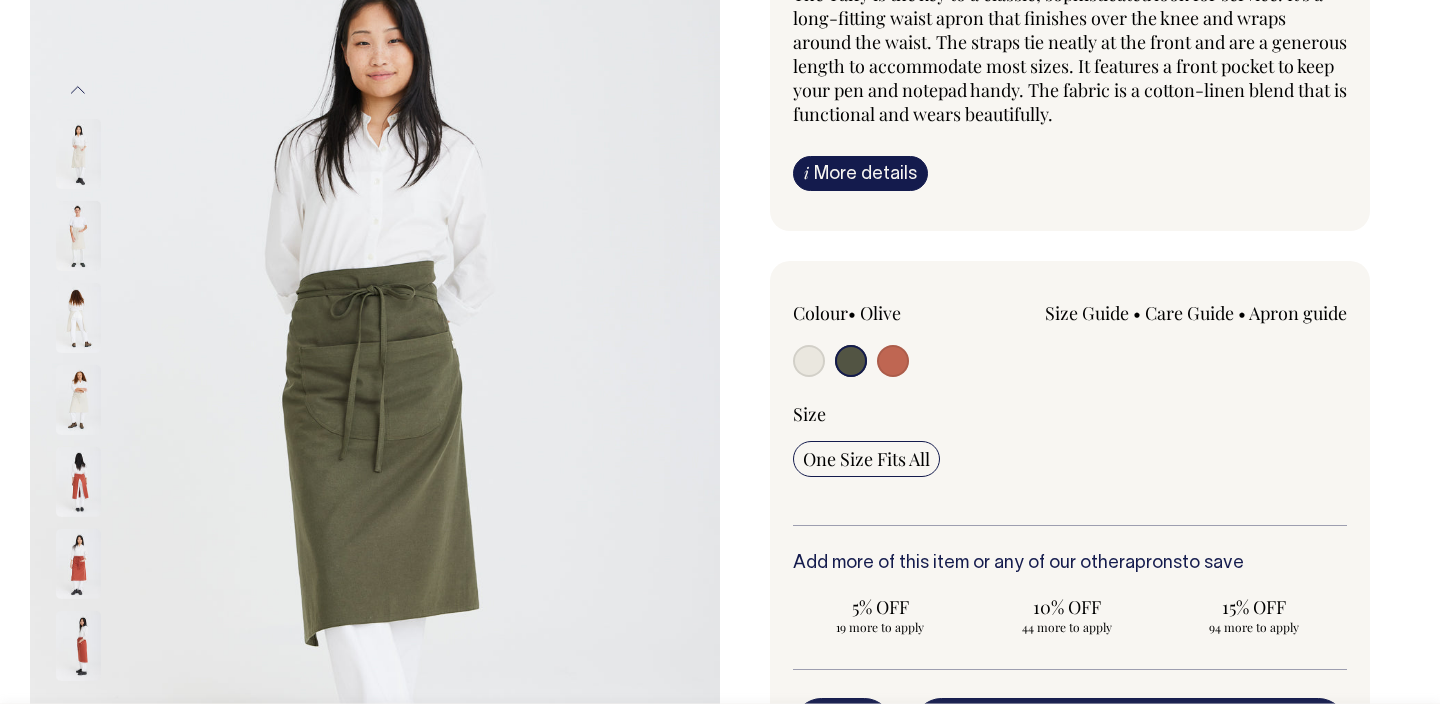 click at bounding box center [893, 361] 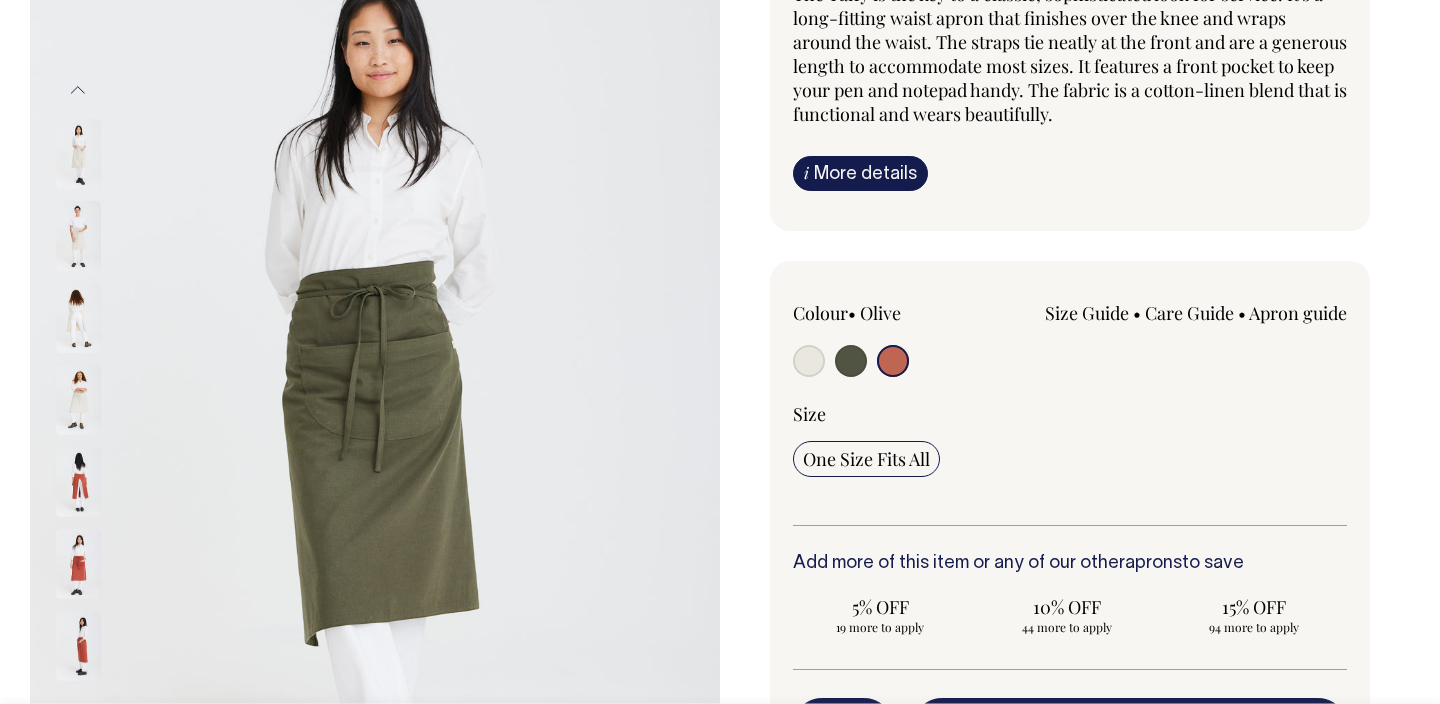 radio on "true" 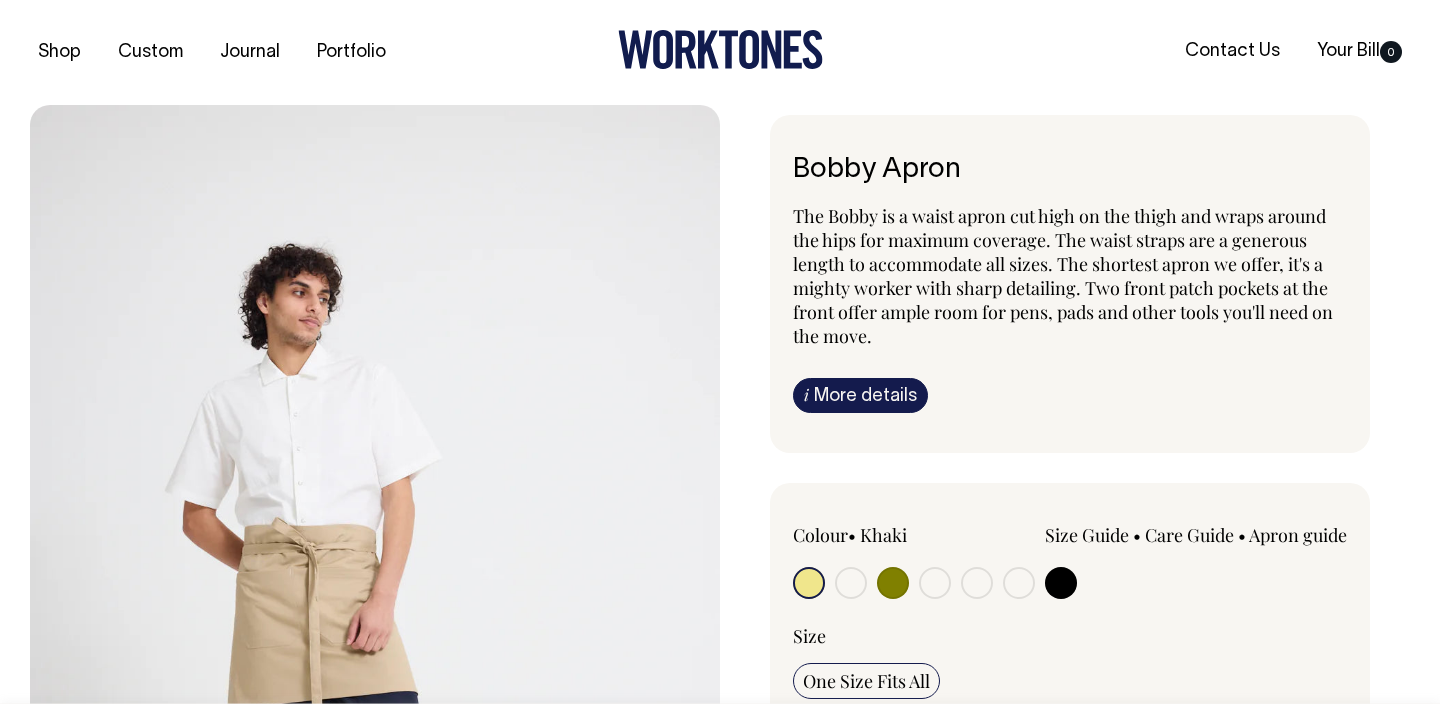 scroll, scrollTop: 0, scrollLeft: 0, axis: both 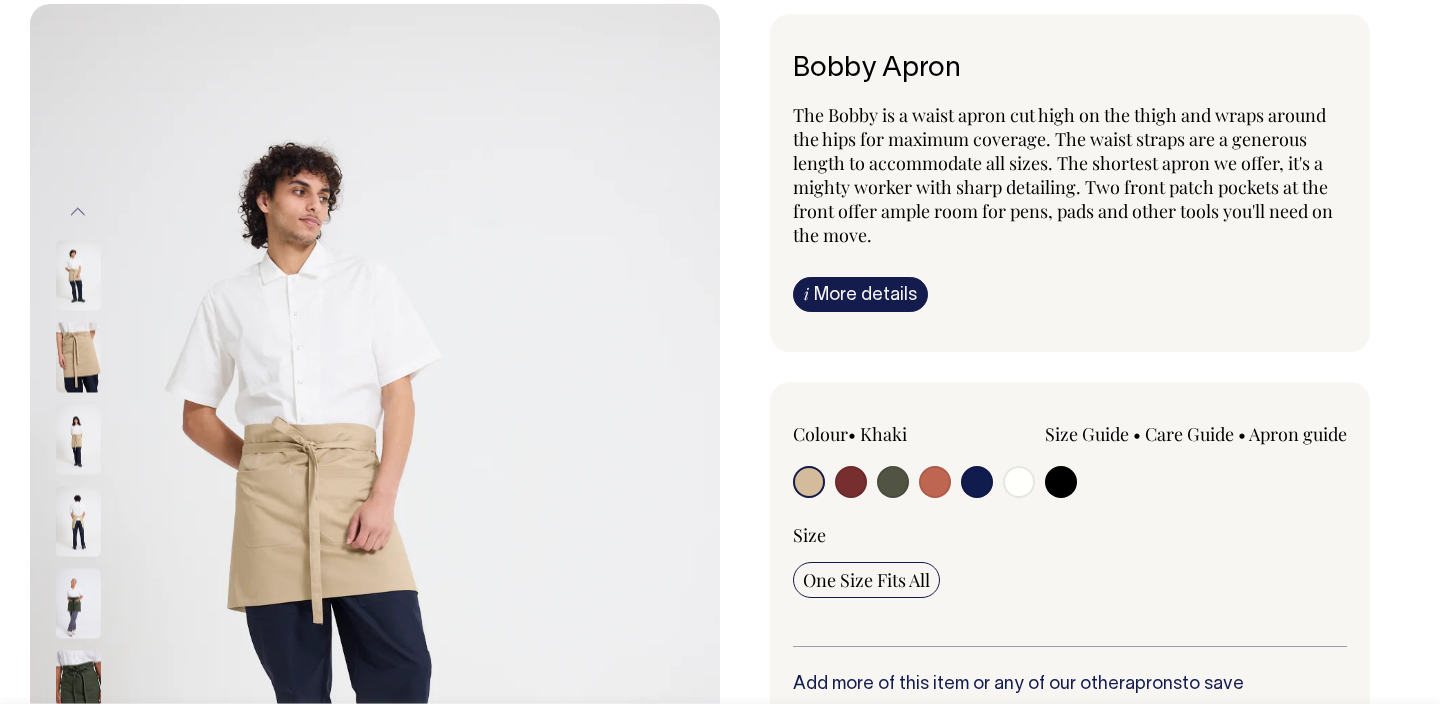 click at bounding box center [977, 482] 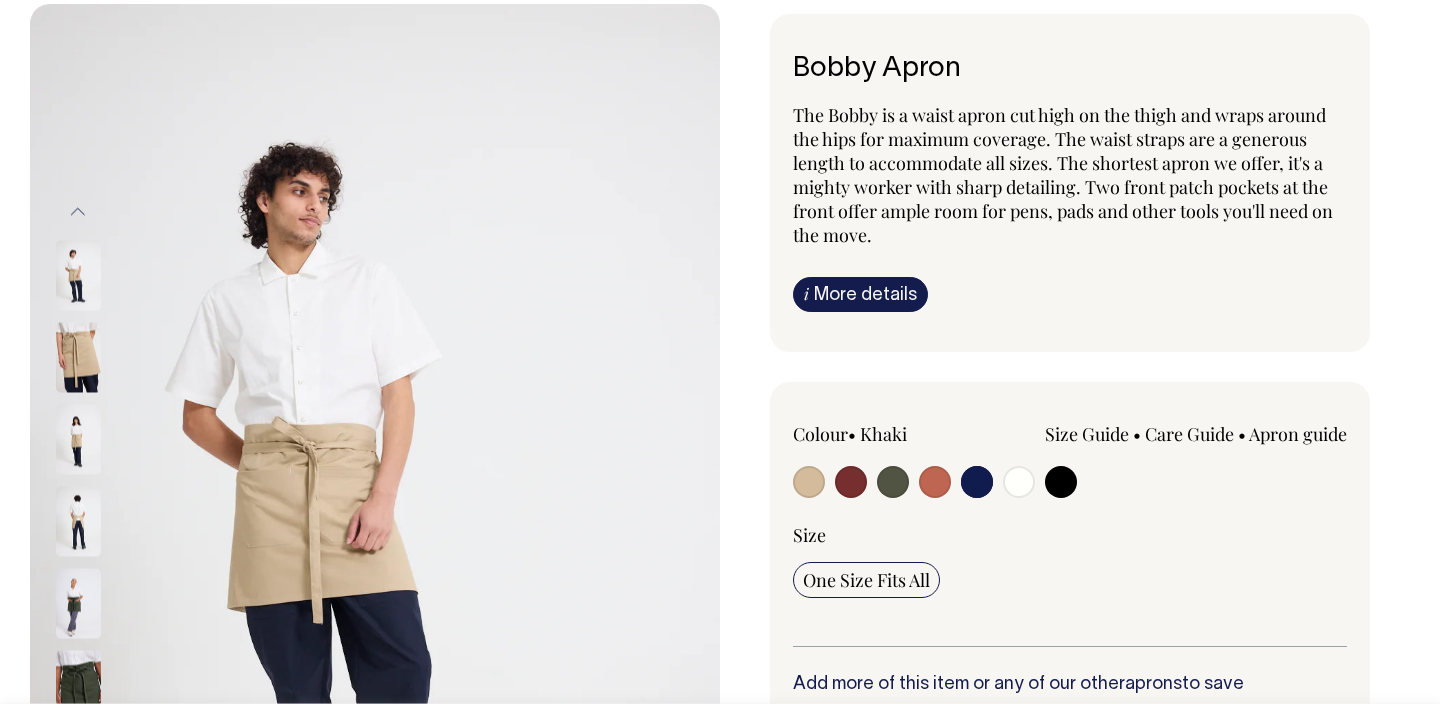 radio on "true" 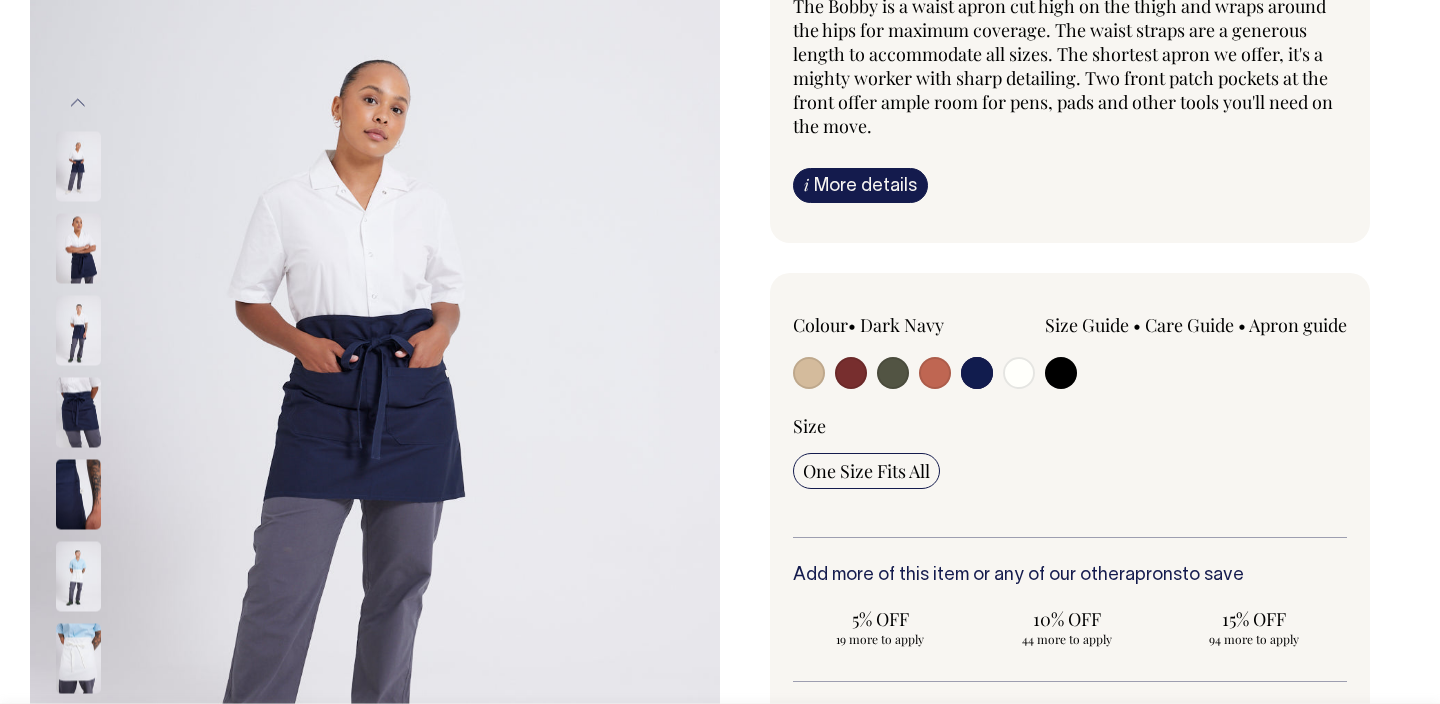 scroll, scrollTop: 211, scrollLeft: 0, axis: vertical 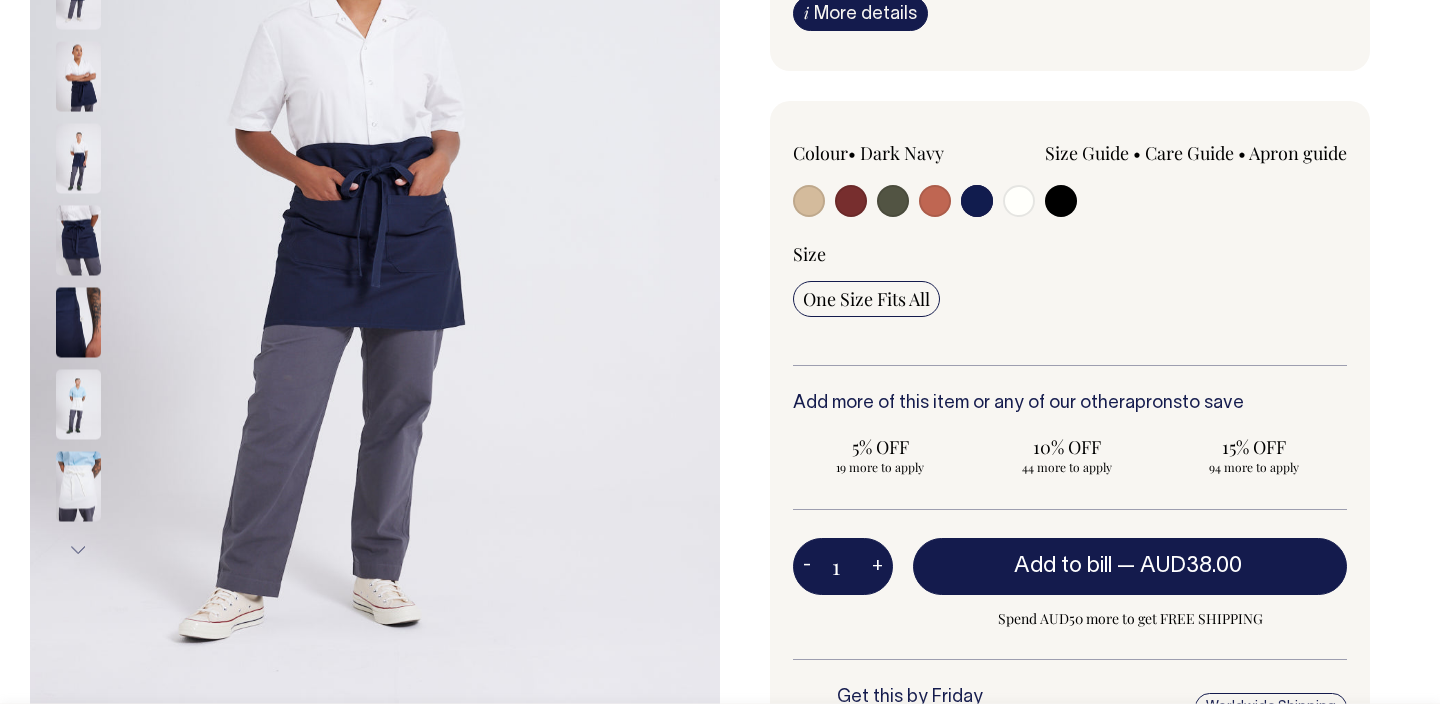 click on "+" at bounding box center (877, 567) 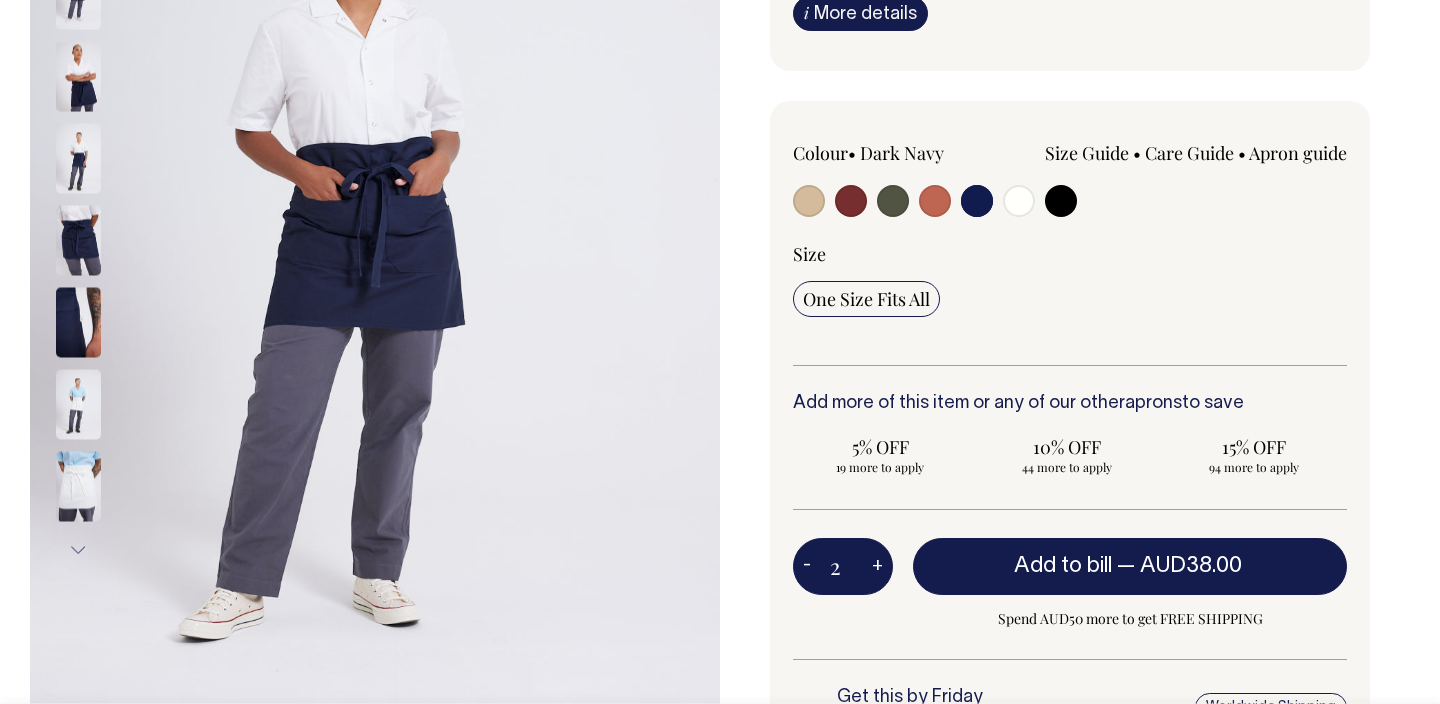 type on "2" 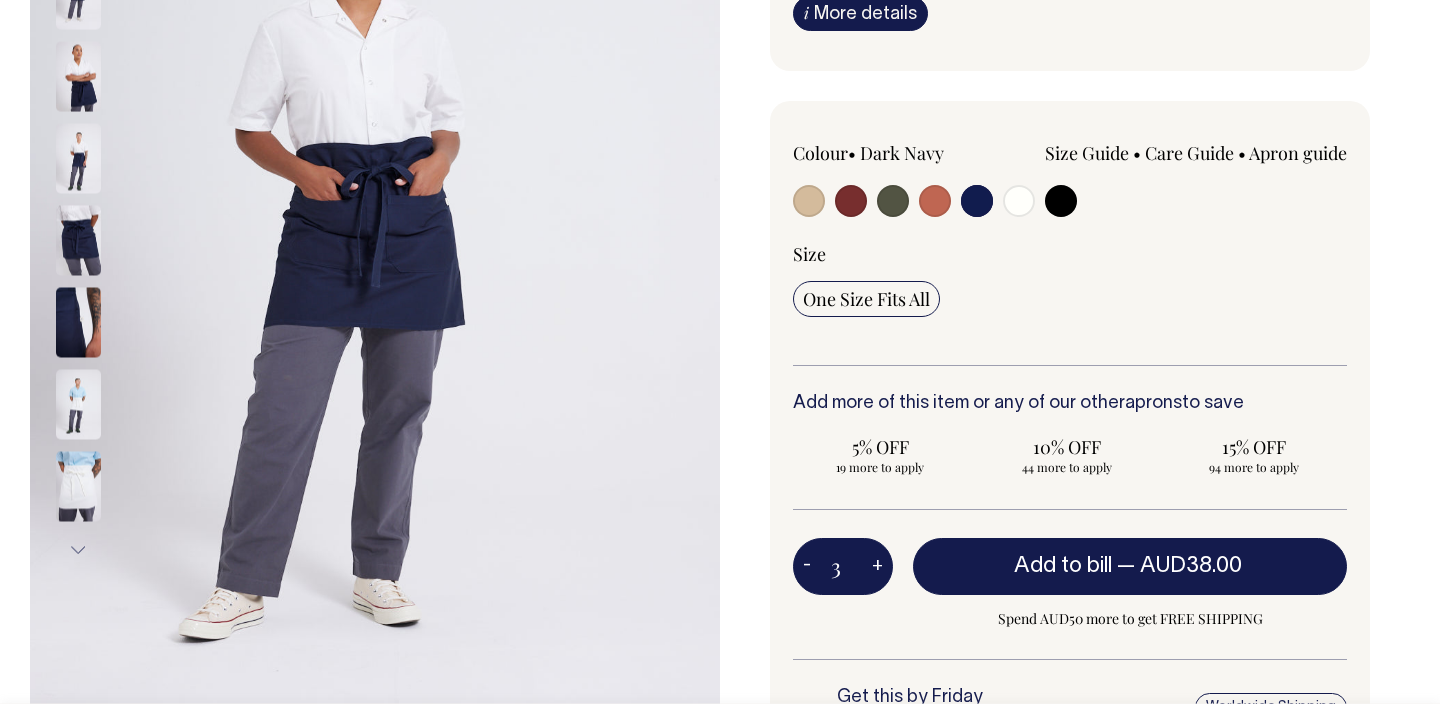 type on "3" 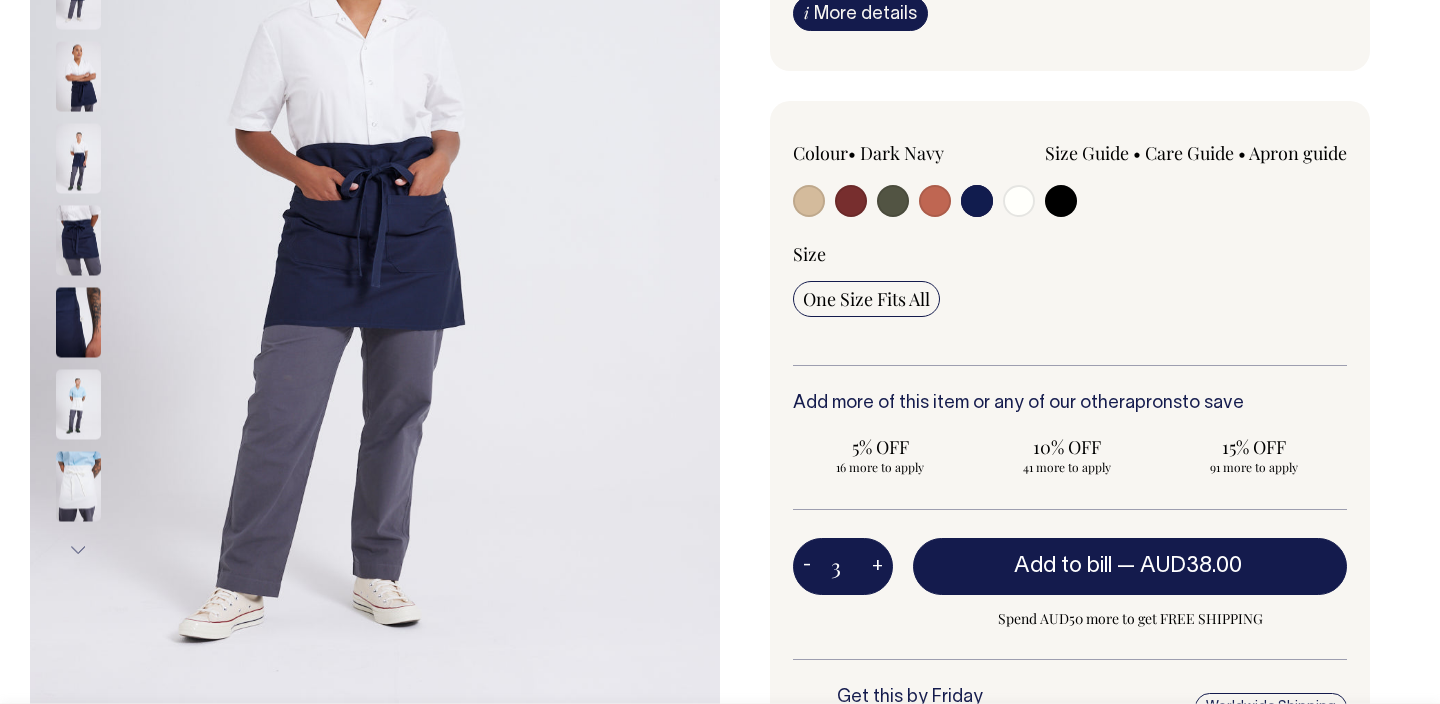 click on "+" at bounding box center [877, 567] 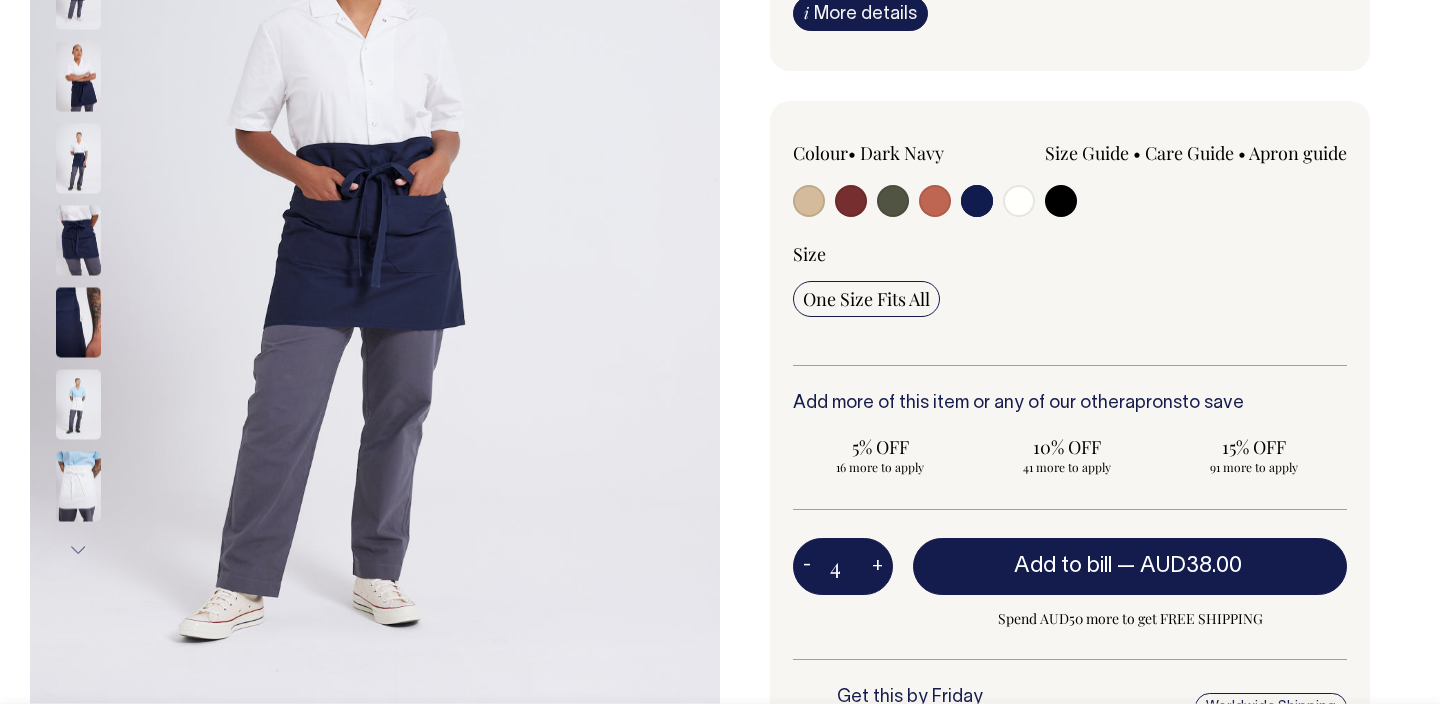 type on "4" 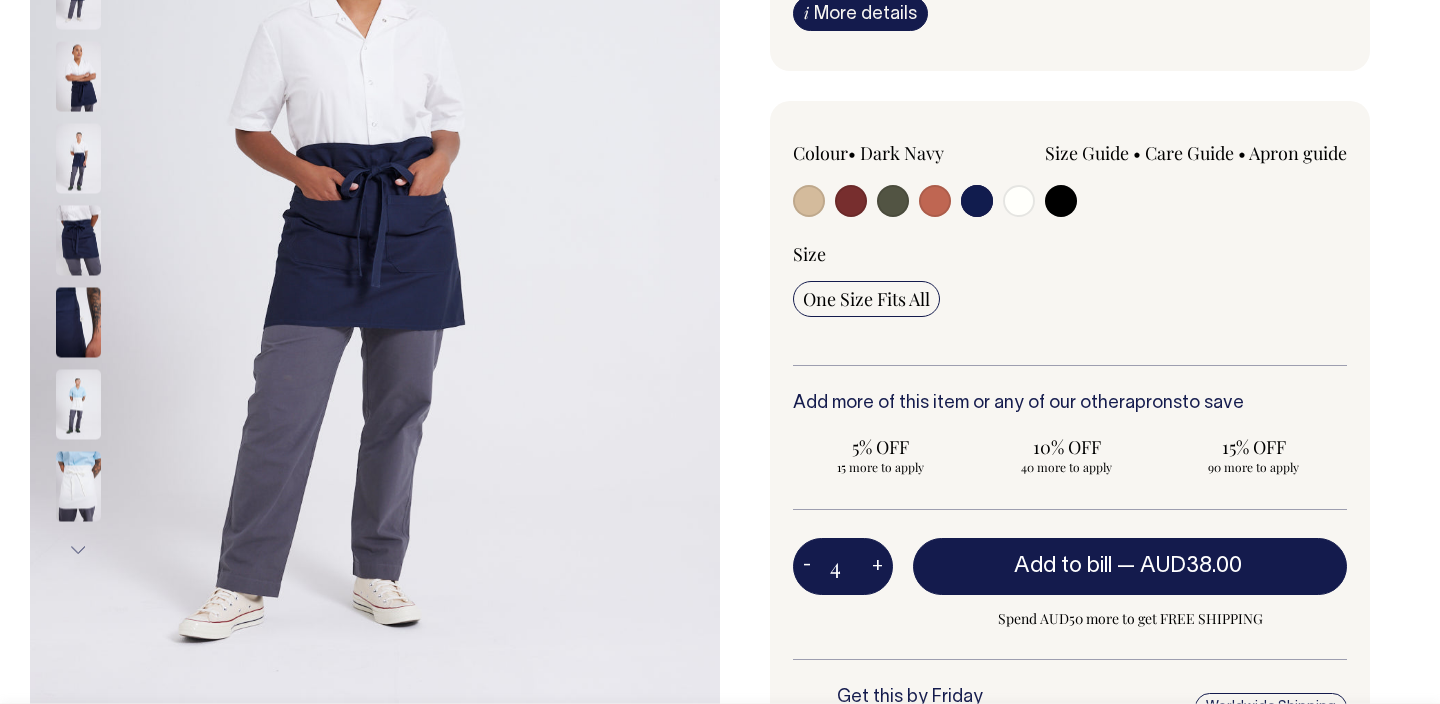 click on "+" at bounding box center [877, 567] 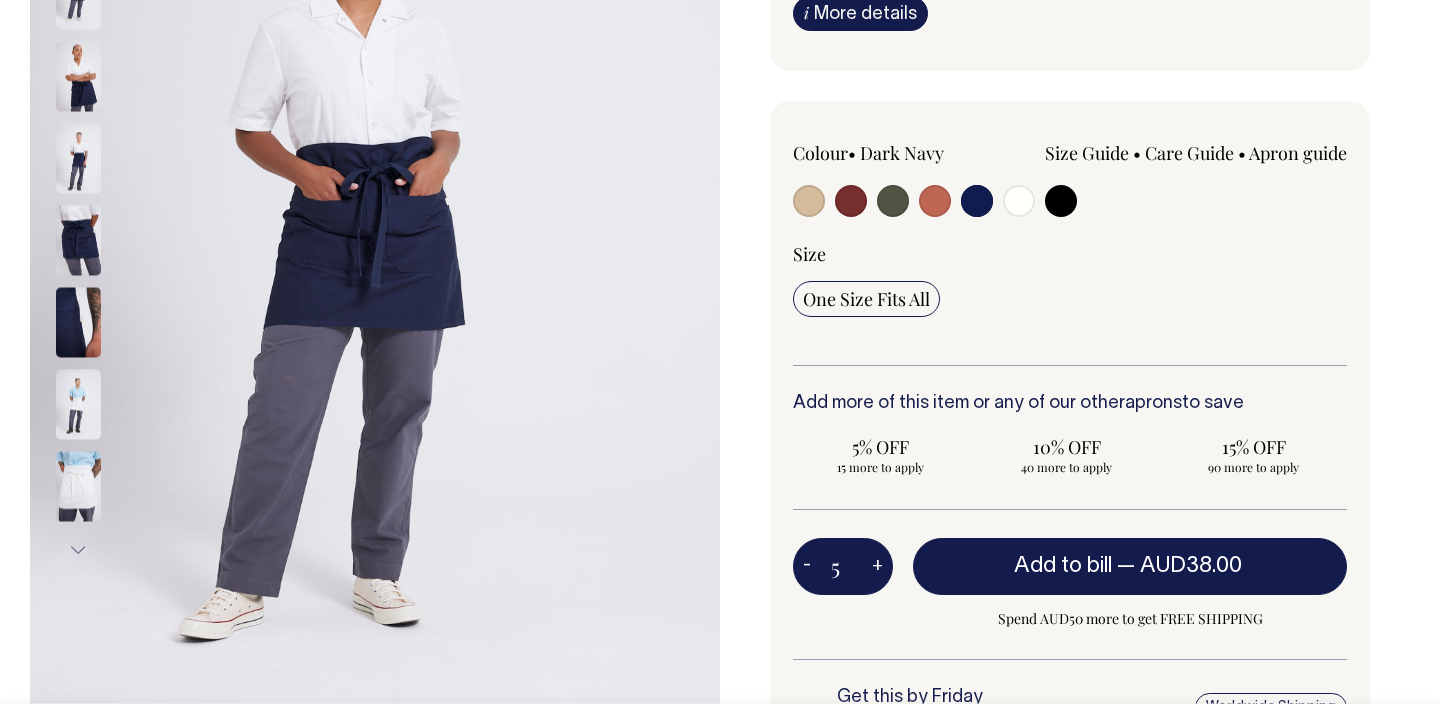 type on "5" 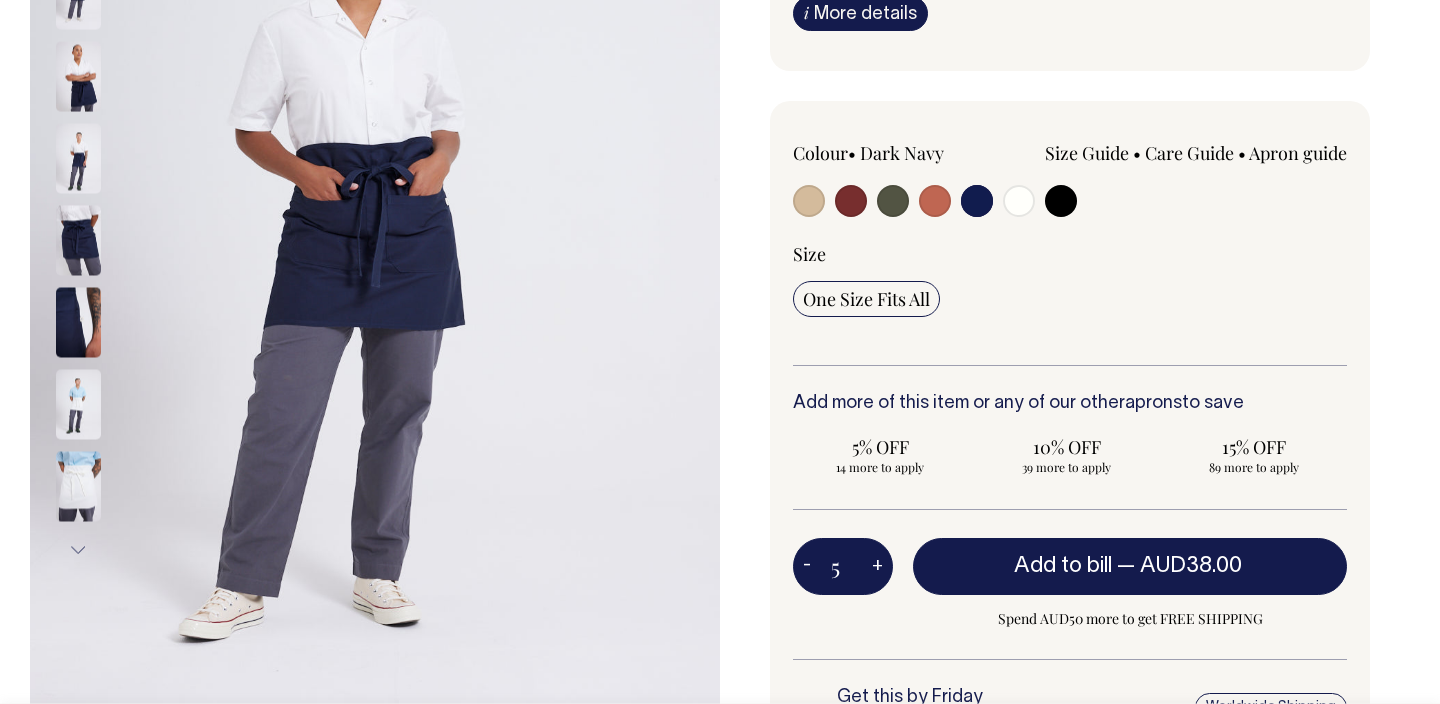 click on "+" at bounding box center (877, 567) 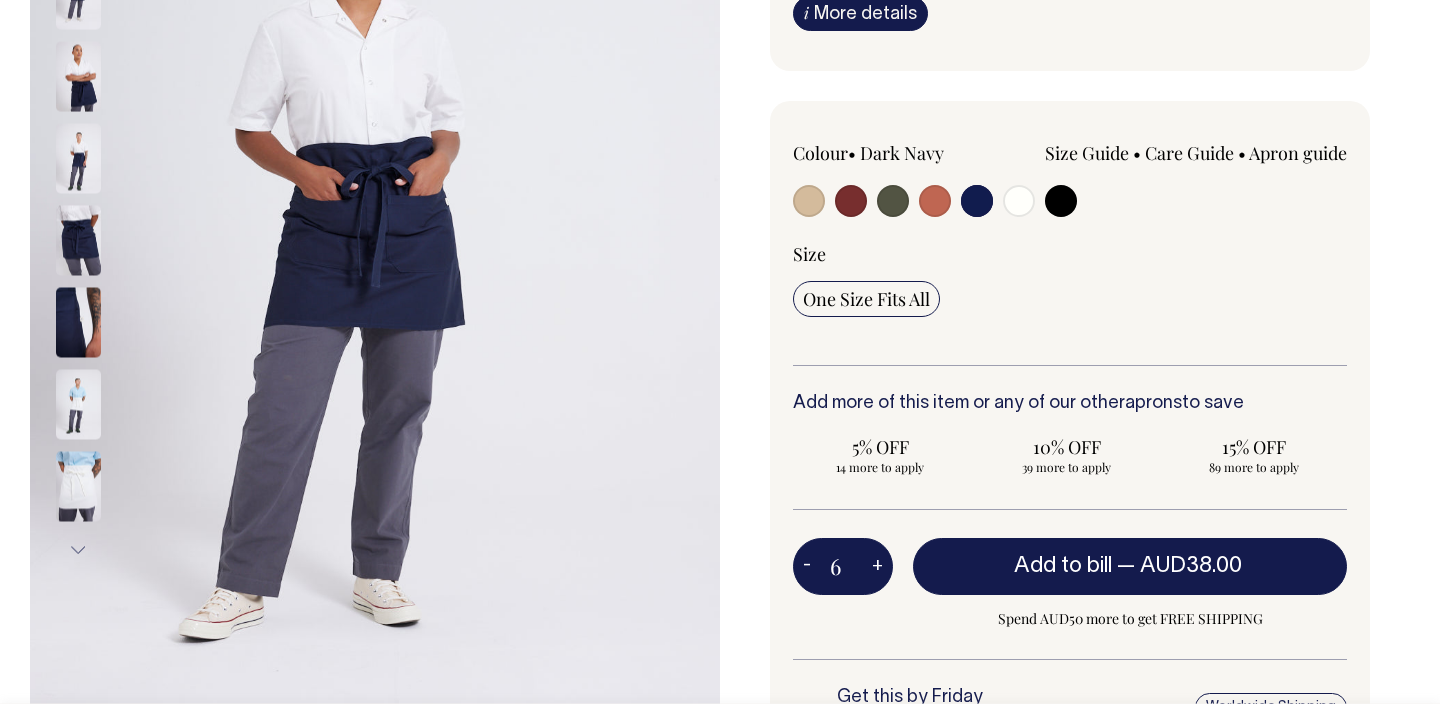 type on "6" 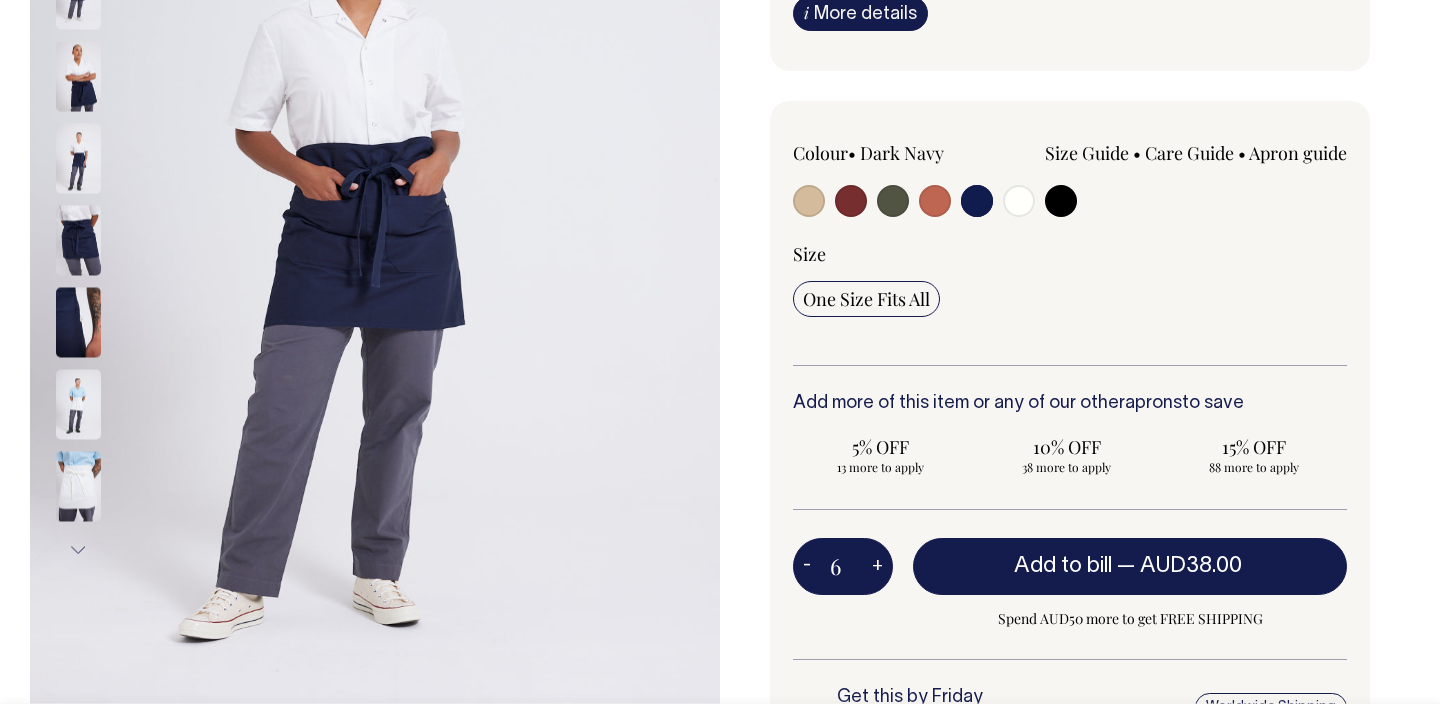 click on "-" at bounding box center (807, 567) 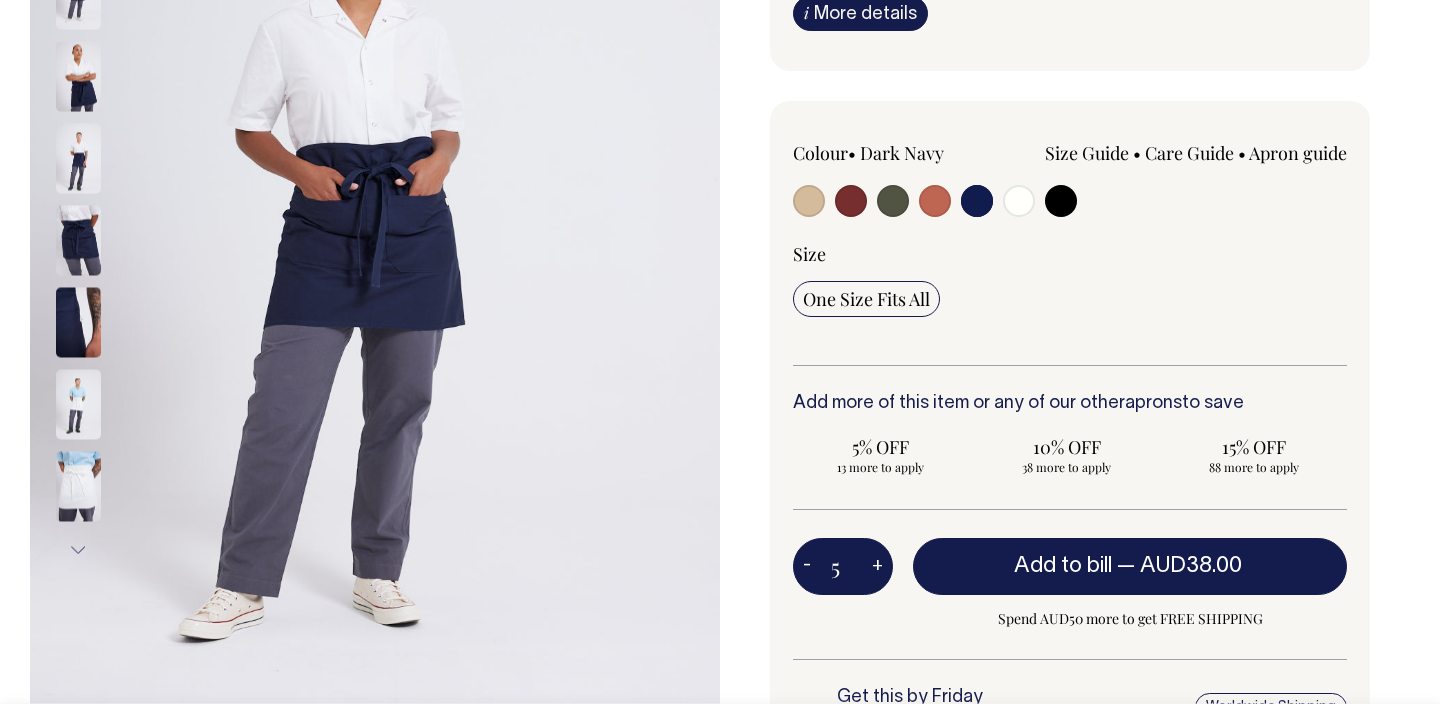 type on "5" 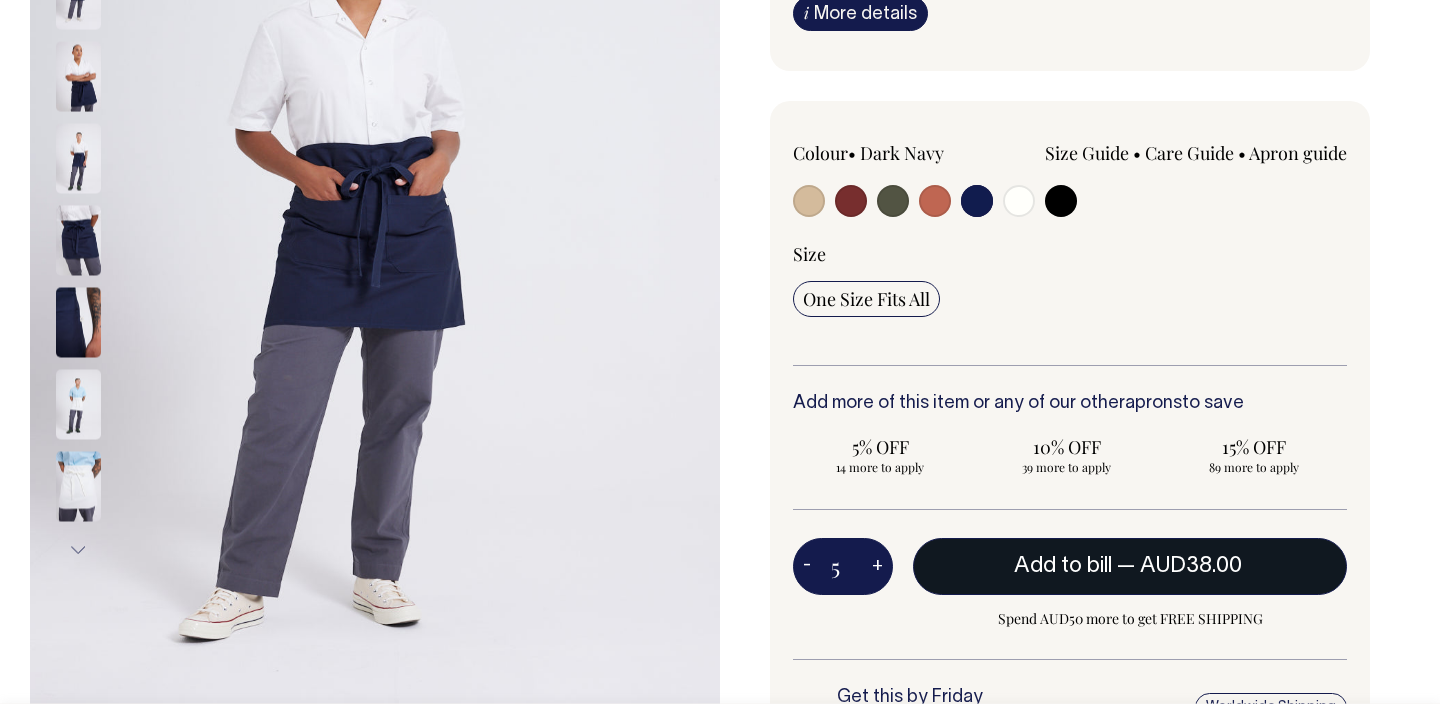 click on "AUD38.00" at bounding box center (1191, 566) 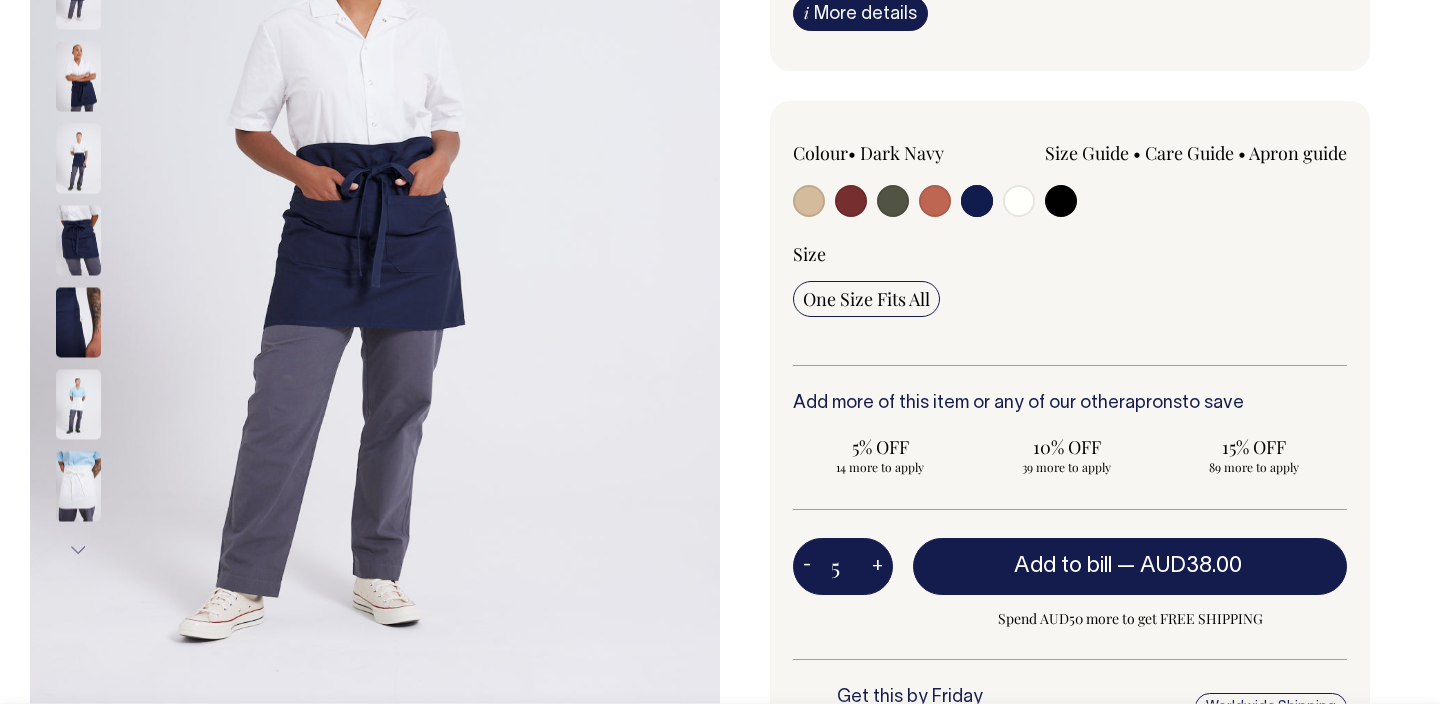 type on "1" 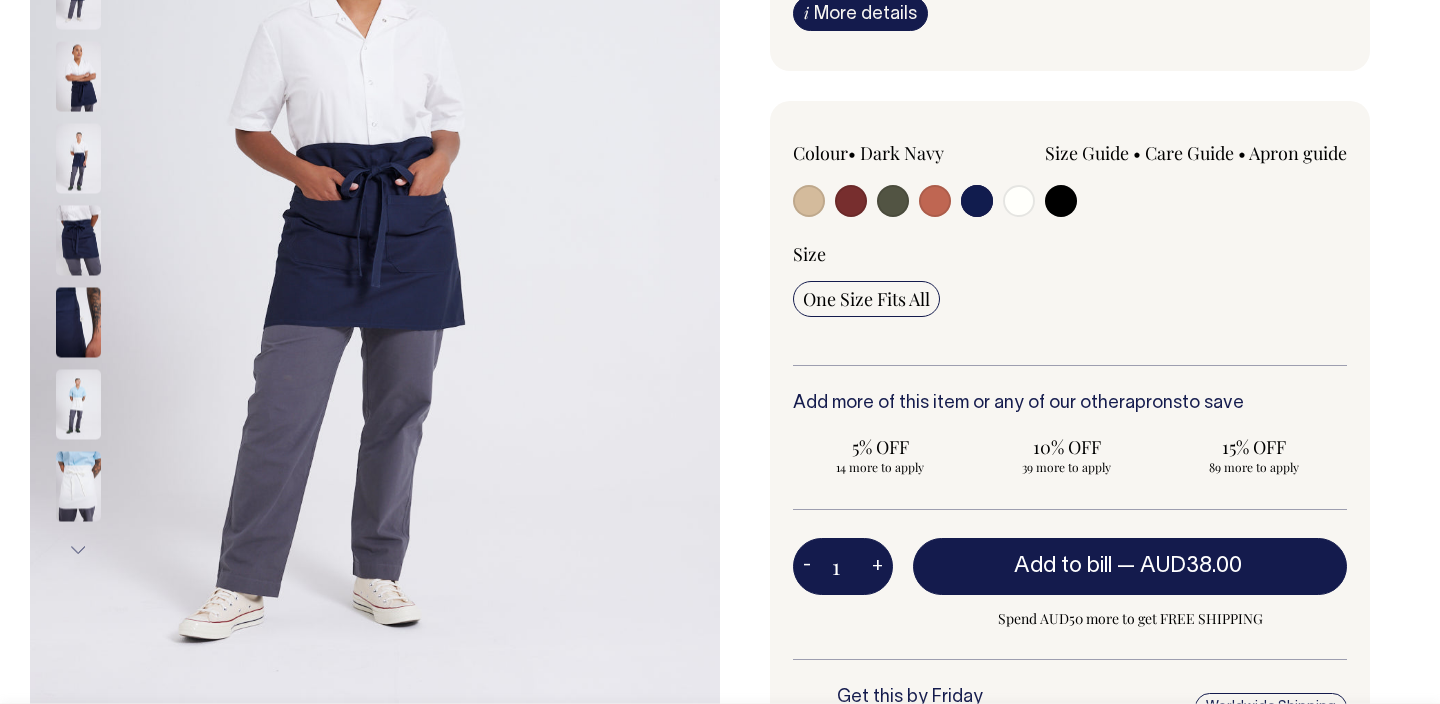 type on "1" 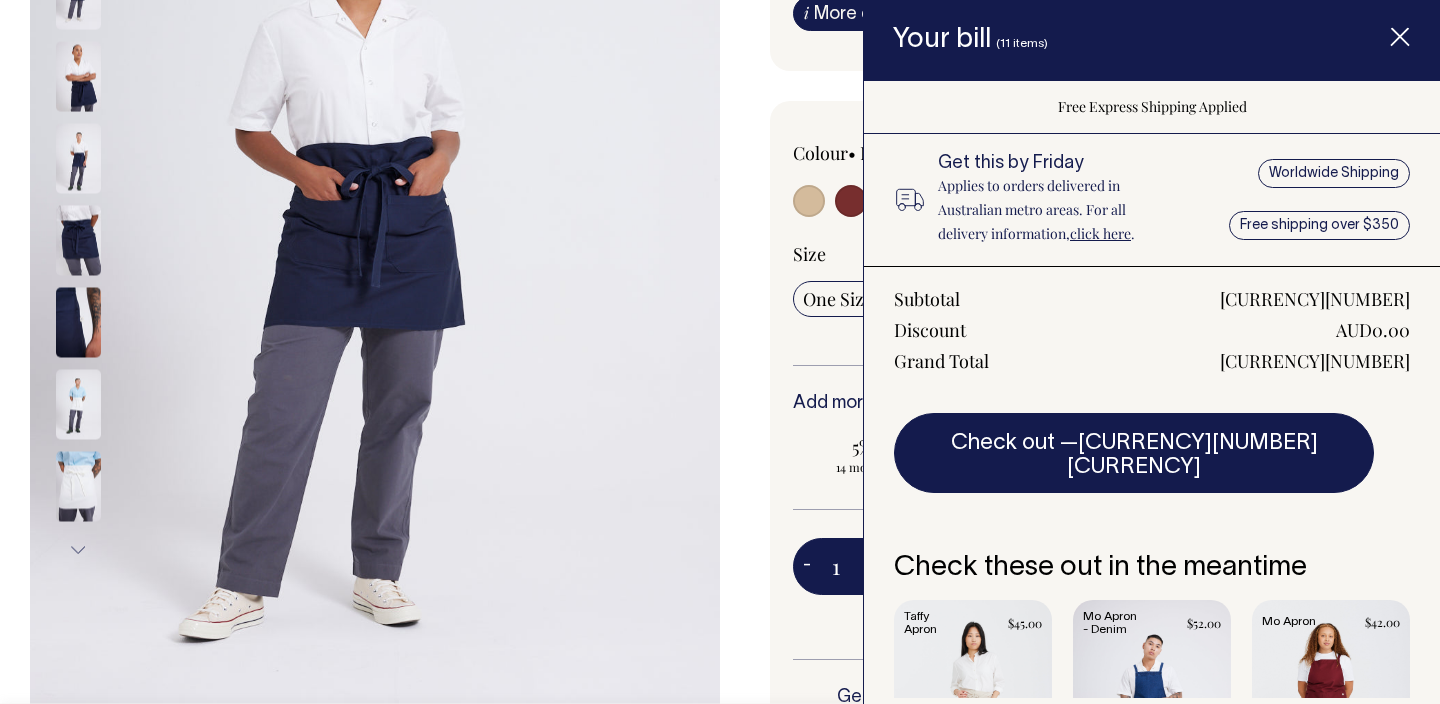 scroll, scrollTop: 435, scrollLeft: 0, axis: vertical 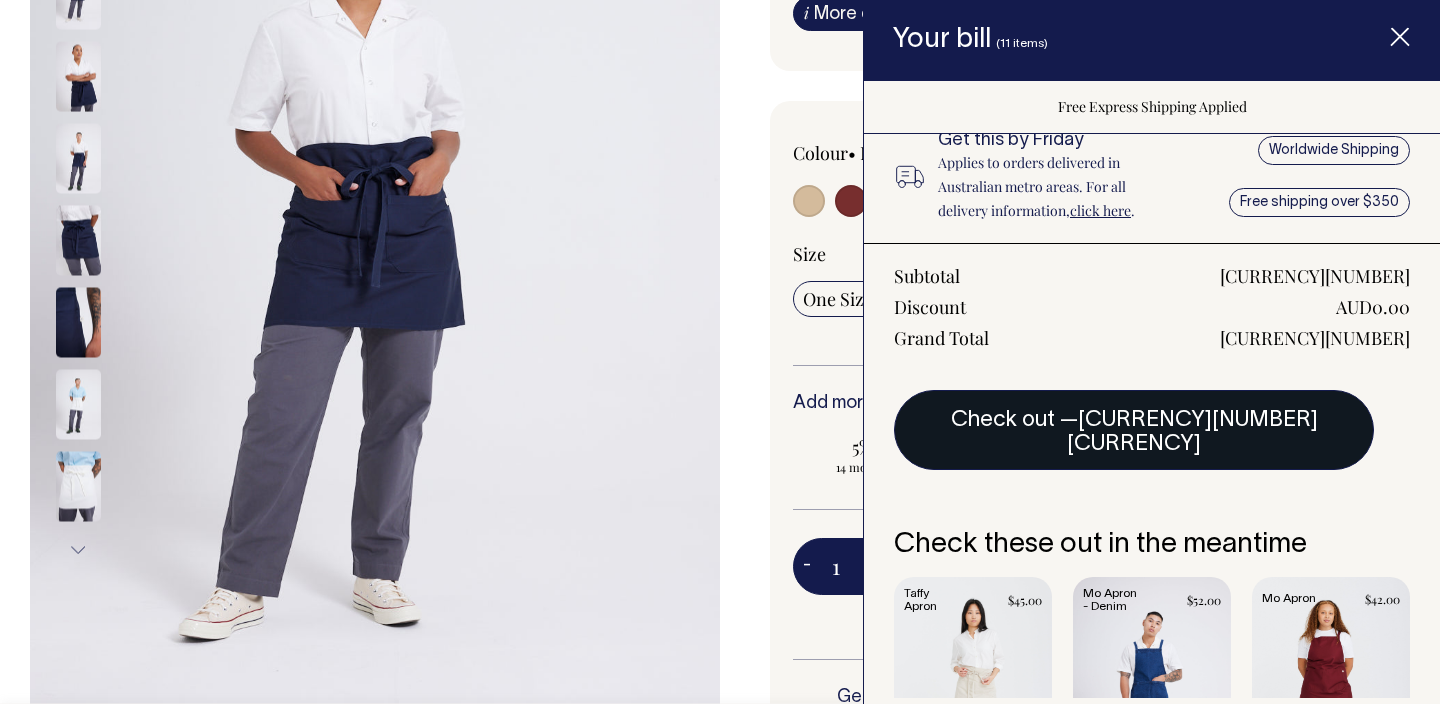click on "[CURRENCY][NUMBER] [CURRENCY]" at bounding box center (1192, 432) 